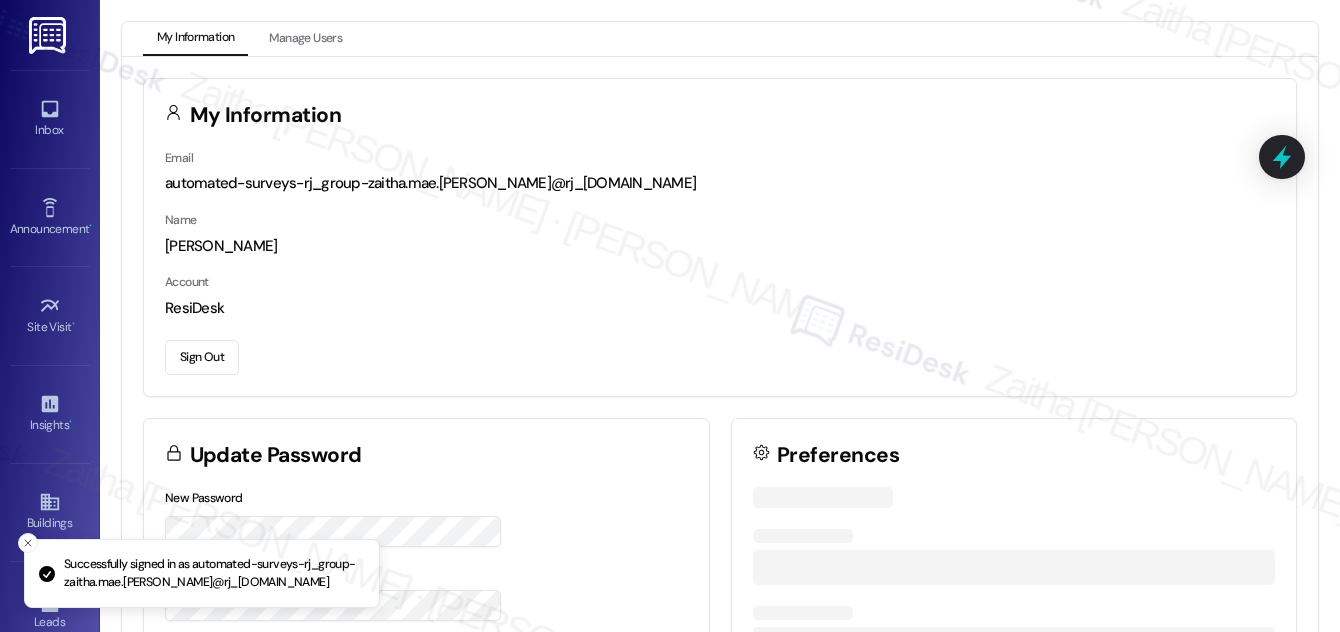 scroll, scrollTop: 0, scrollLeft: 0, axis: both 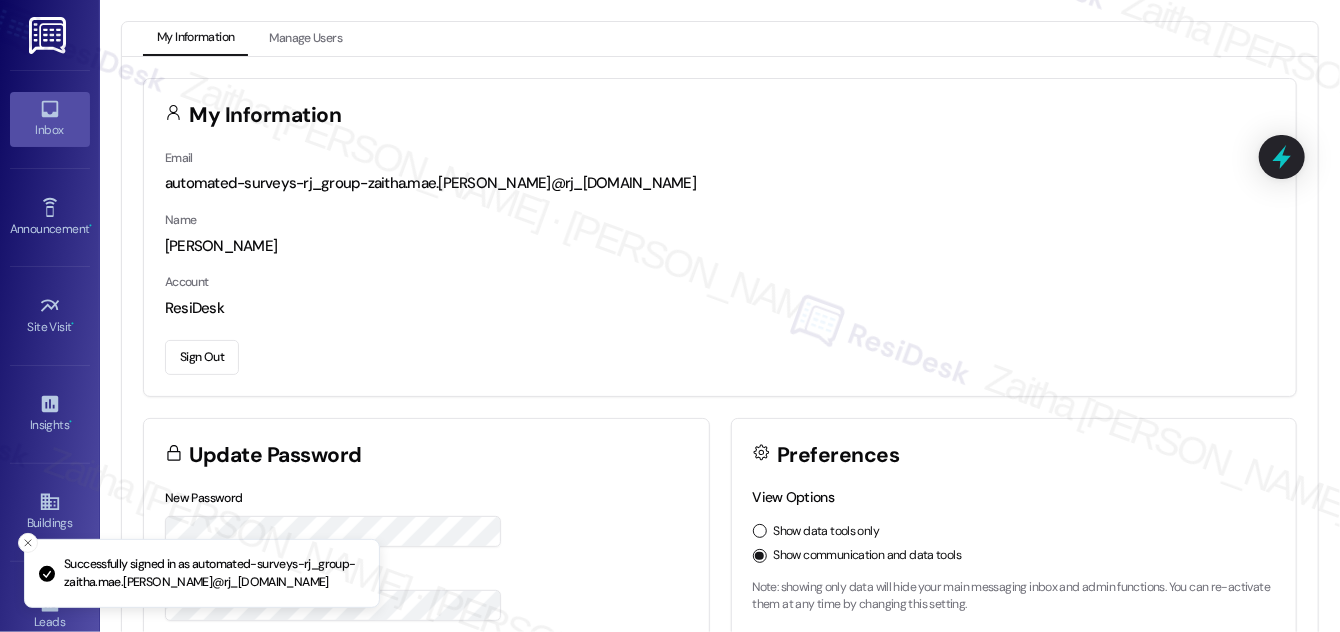 click on "Inbox" at bounding box center [50, 130] 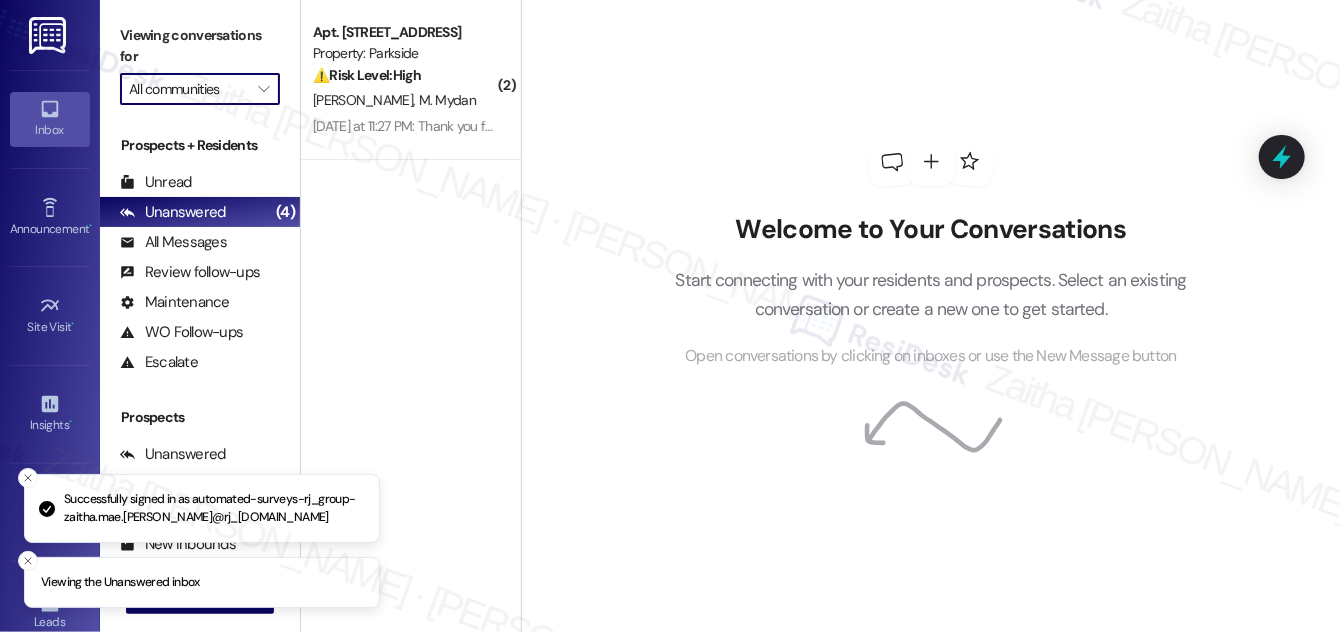 click on "All communities" at bounding box center (188, 89) 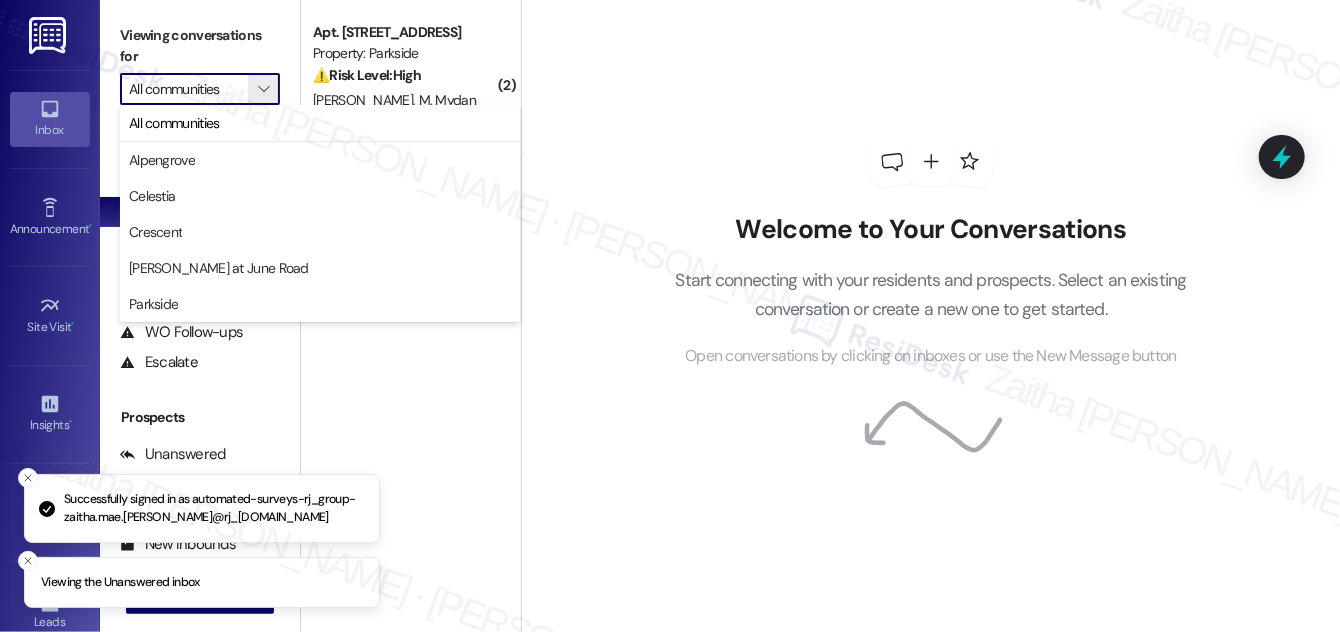 click on "All communities" at bounding box center (188, 89) 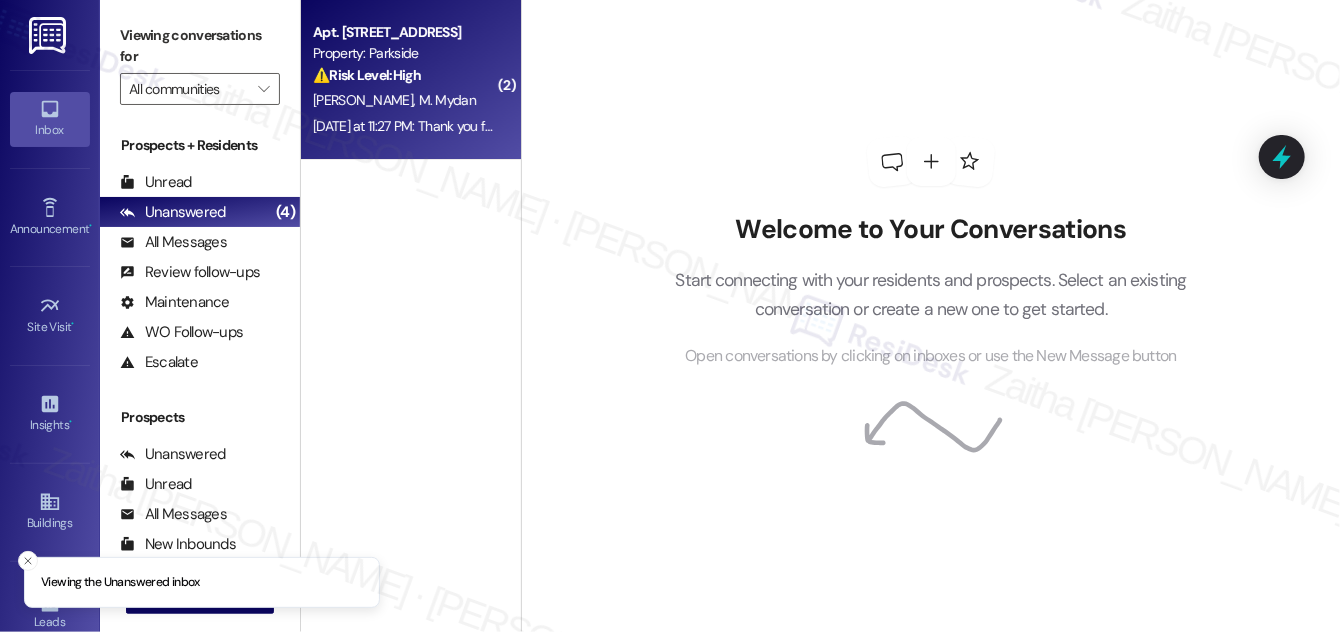 click on "⚠️  Risk Level:  High The resident sent an image containing the words "CAUTION" and "WARNING," indicating a potential hazard or concern that needs to be investigated. This could potentially escalate to a Tier 1 if the hazard is severe." at bounding box center (405, 75) 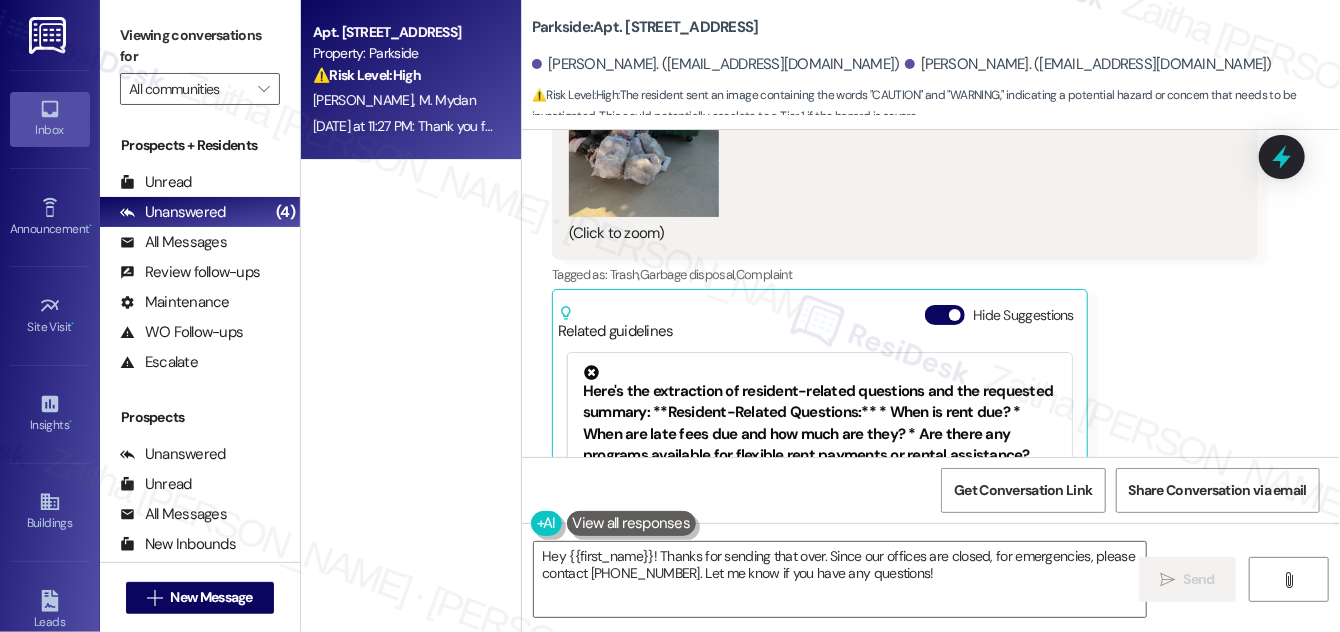 scroll, scrollTop: 11589, scrollLeft: 0, axis: vertical 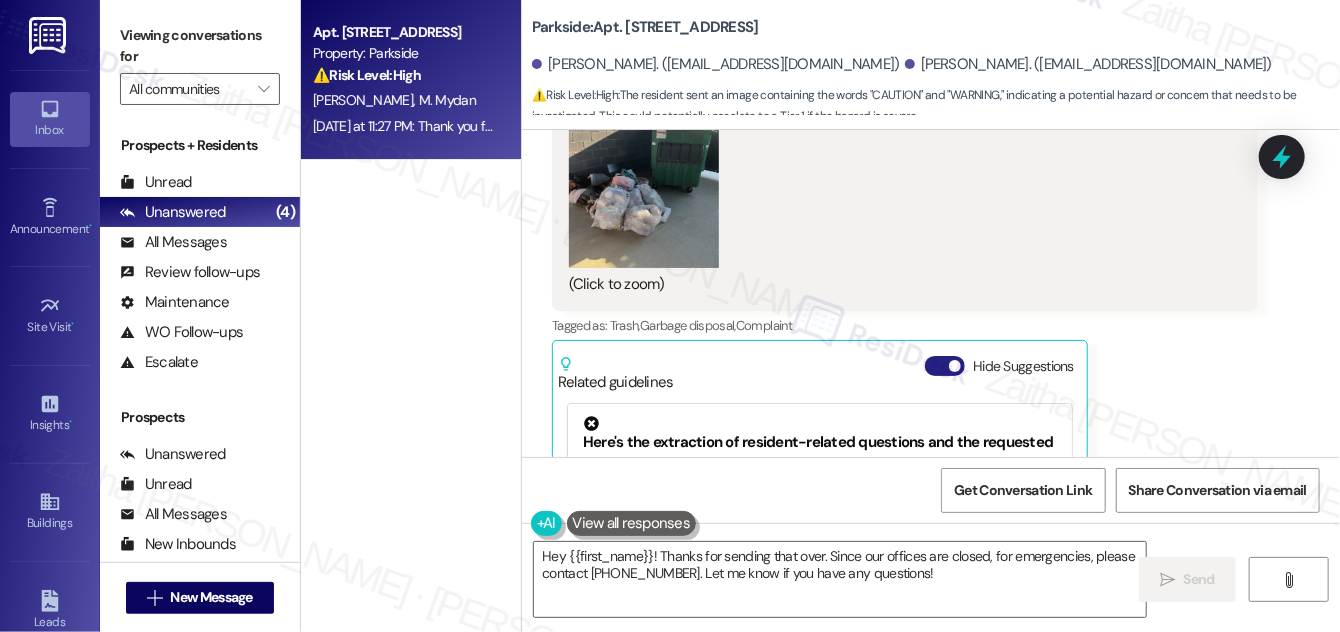 click on "Hide Suggestions" at bounding box center (945, 366) 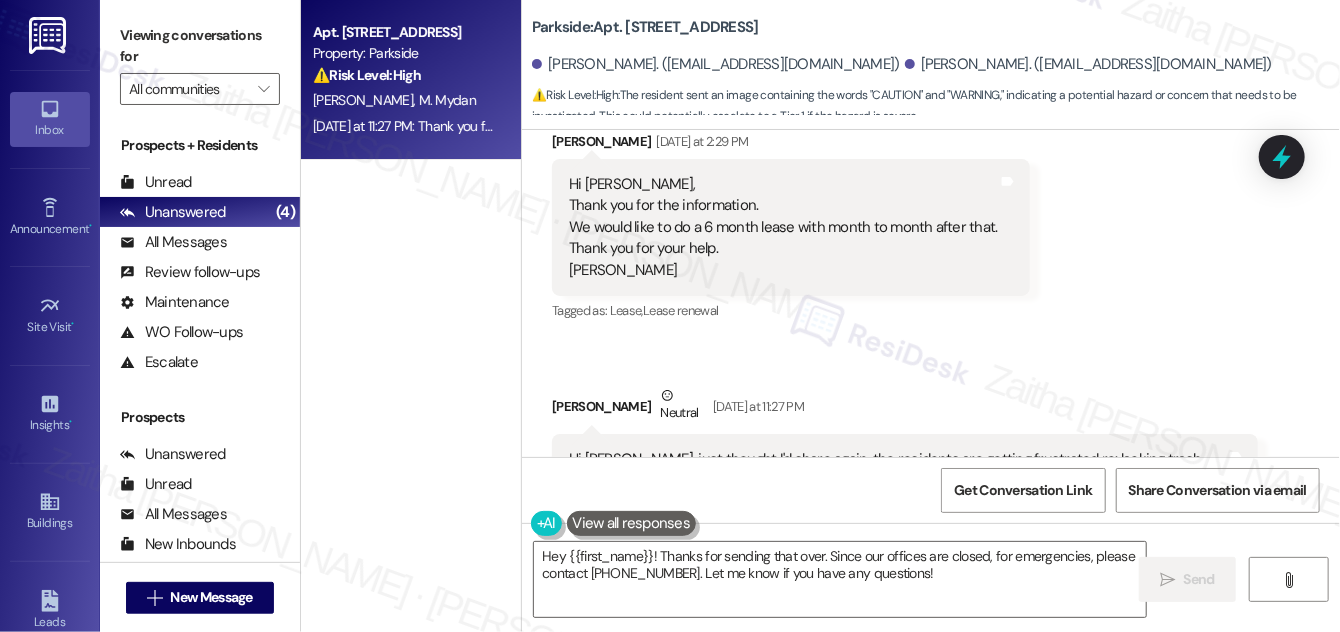 scroll, scrollTop: 10952, scrollLeft: 0, axis: vertical 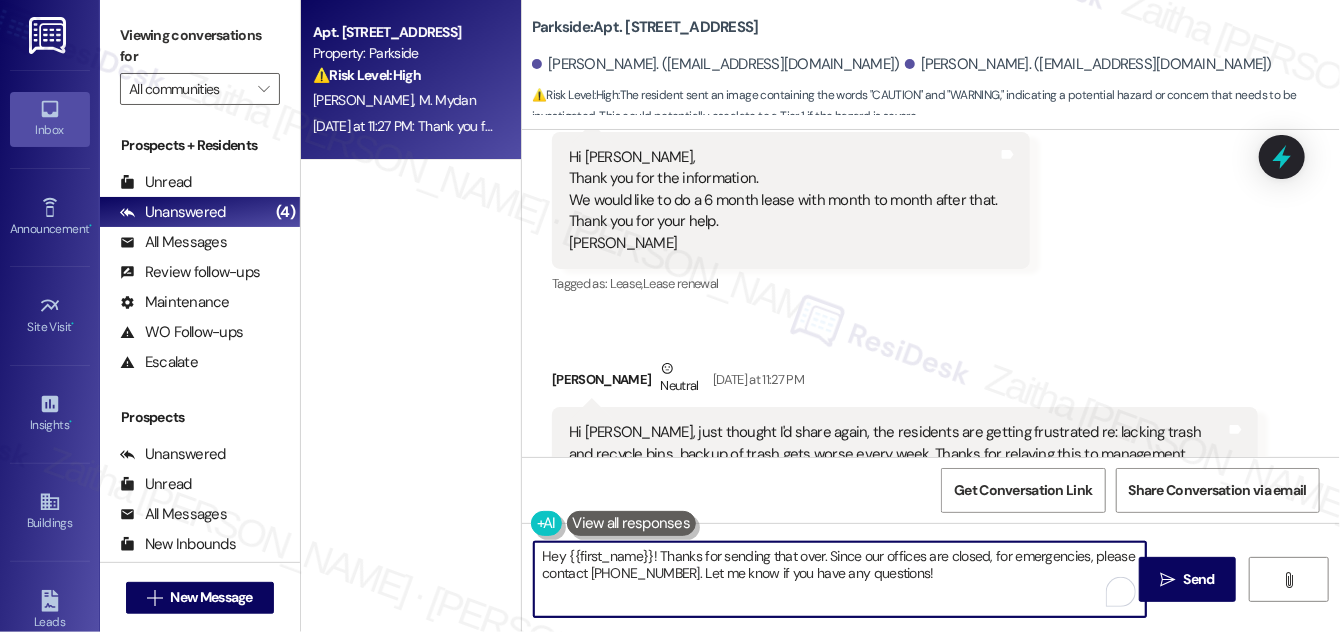 click on "Hey {{first_name}}! Thanks for sending that over. Since our offices are closed, for emergencies, please contact [PHONE_NUMBER]. Let me know if you have any questions!" at bounding box center [840, 579] 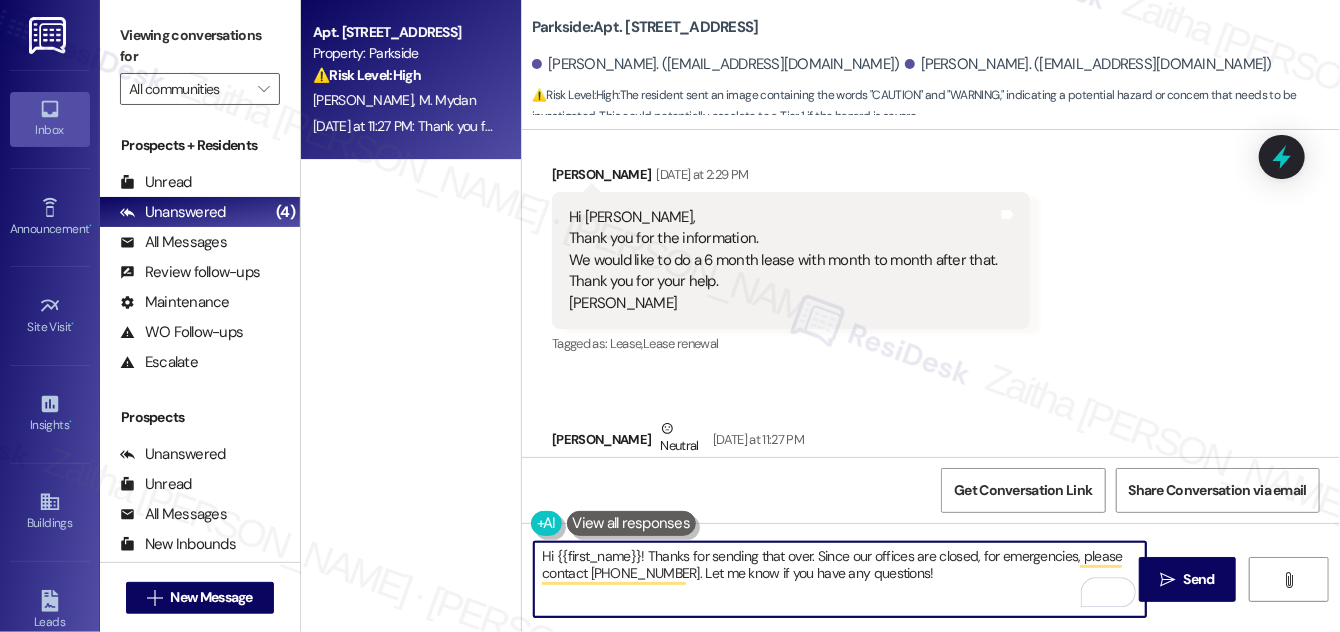 scroll, scrollTop: 10861, scrollLeft: 0, axis: vertical 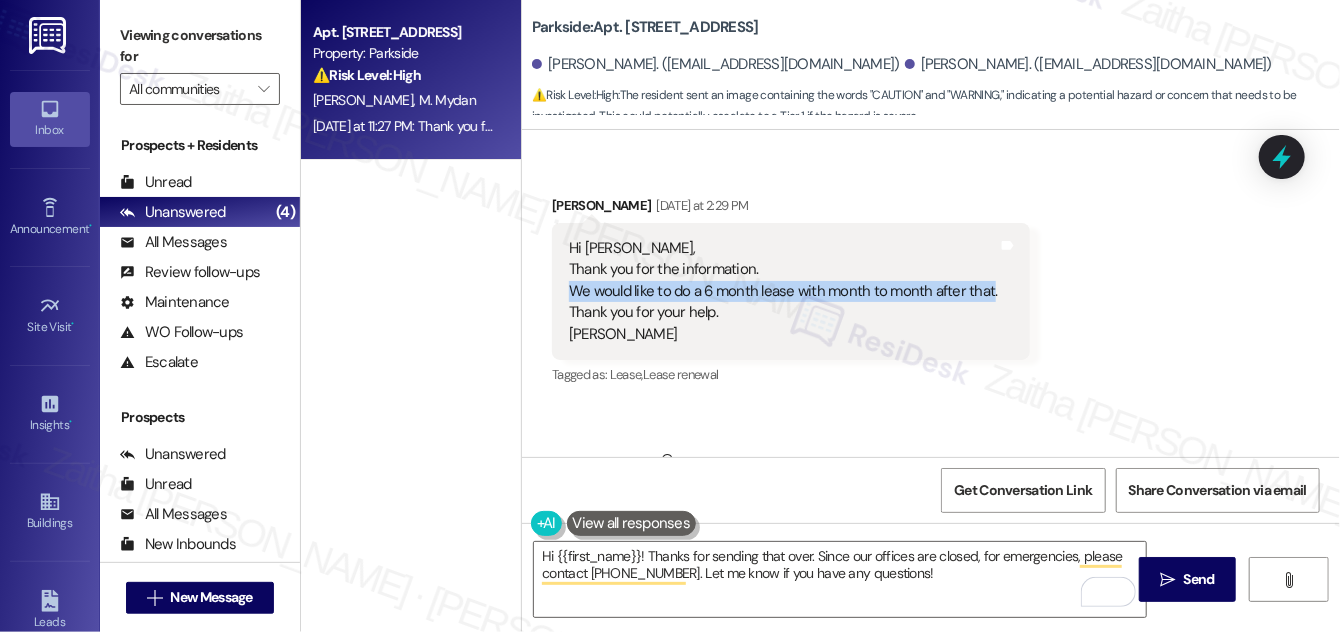 drag, startPoint x: 562, startPoint y: 180, endPoint x: 987, endPoint y: 180, distance: 425 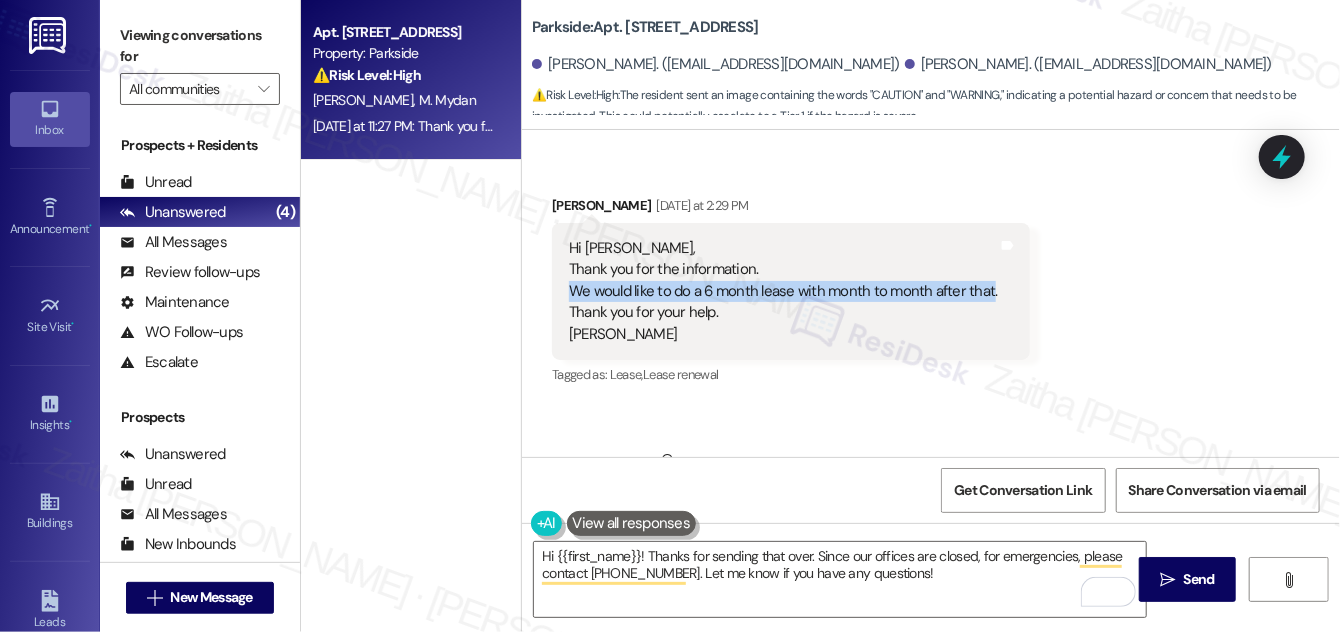 click on "Hi [PERSON_NAME],
Thank you for the information.
We would like to do a 6 month lease with month to month after that.
Thank you for your help.
[PERSON_NAME] and notes" at bounding box center [791, 291] 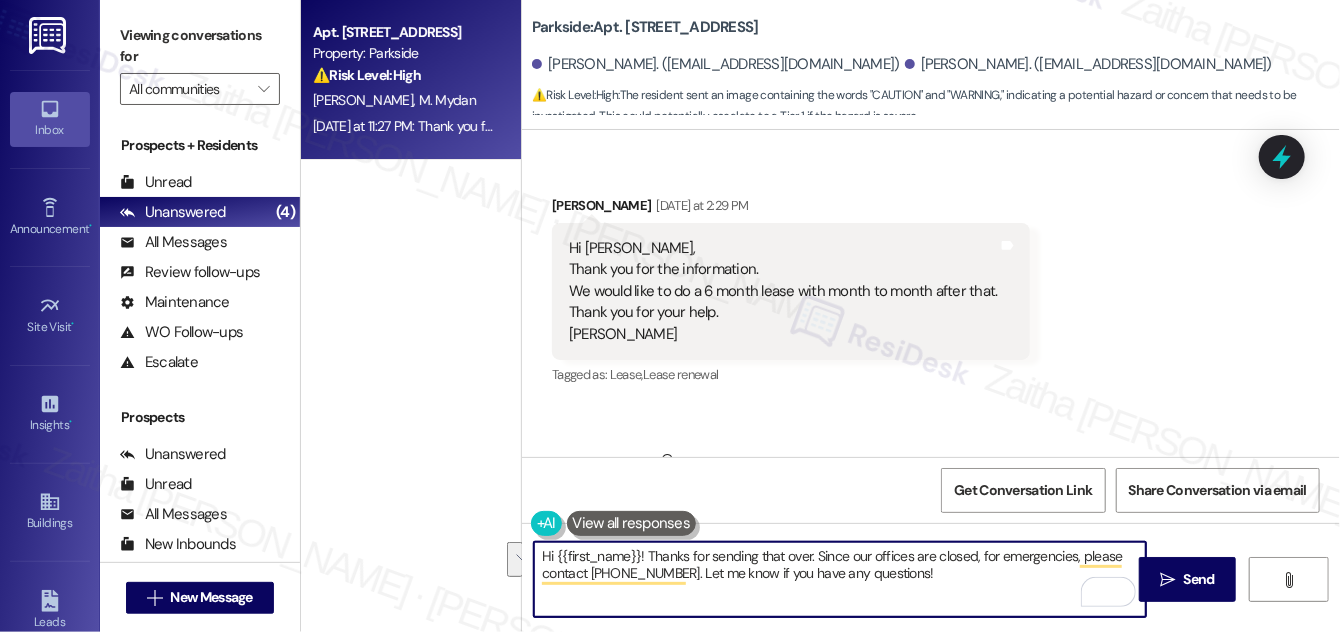 drag, startPoint x: 648, startPoint y: 554, endPoint x: 938, endPoint y: 542, distance: 290.24817 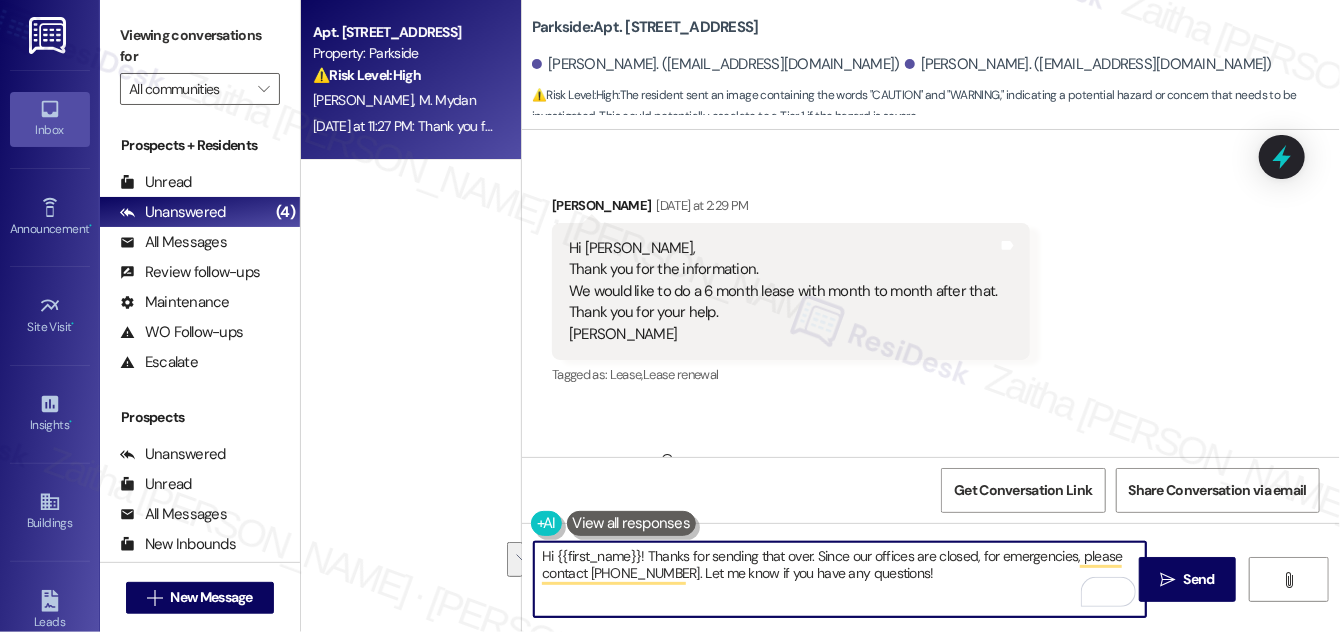 click on "Hi {{first_name}}! Thanks for sending that over. Since our offices are closed, for emergencies, please contact [PHONE_NUMBER]. Let me know if you have any questions!" at bounding box center (840, 579) 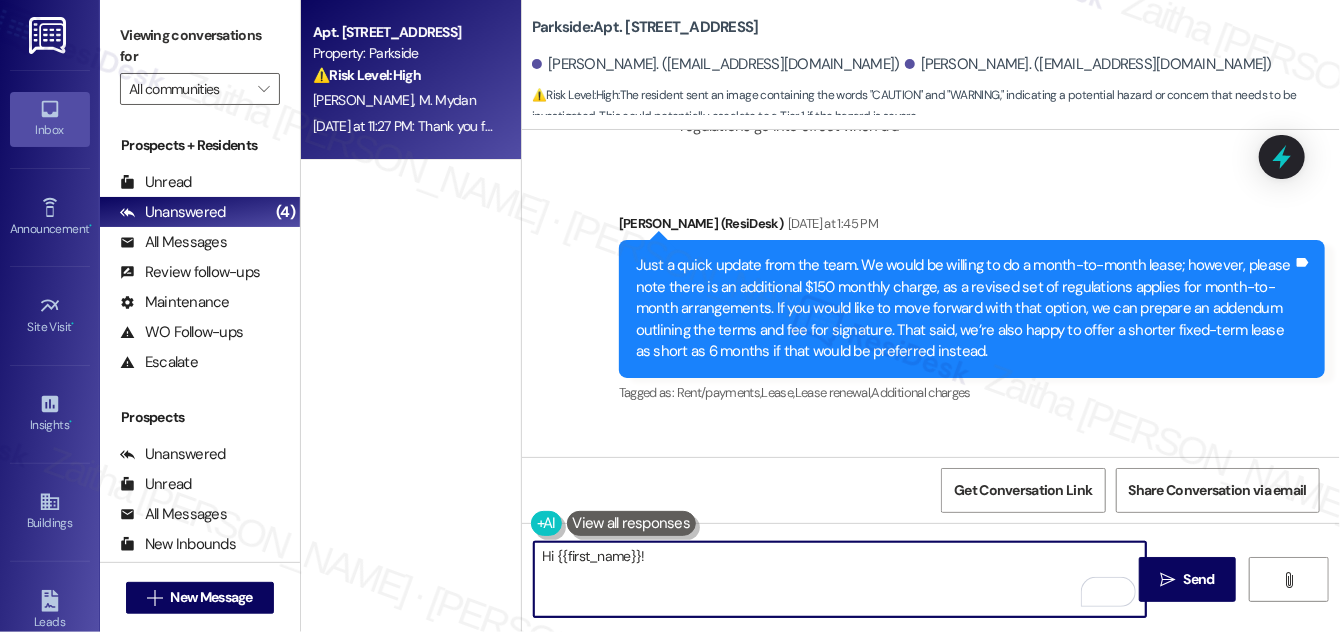 scroll, scrollTop: 10680, scrollLeft: 0, axis: vertical 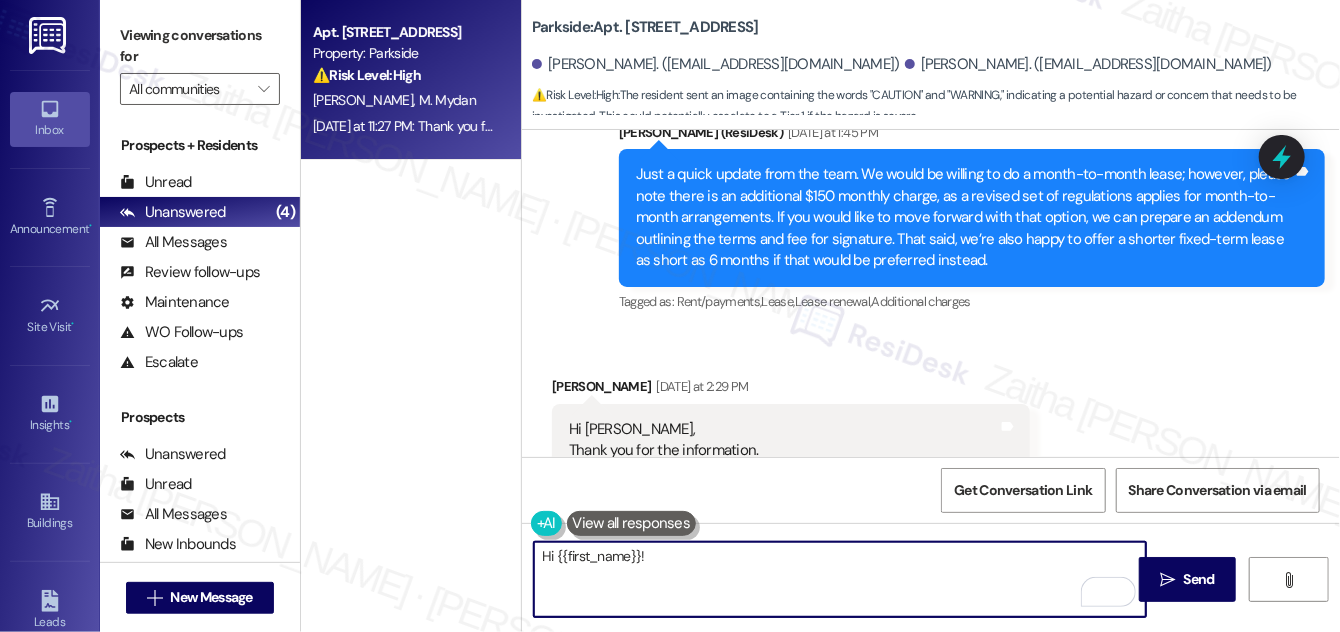 paste on "I’ll relay your request for a 6-month lease with a month-to-month option after that to the team and follow up once I hear back." 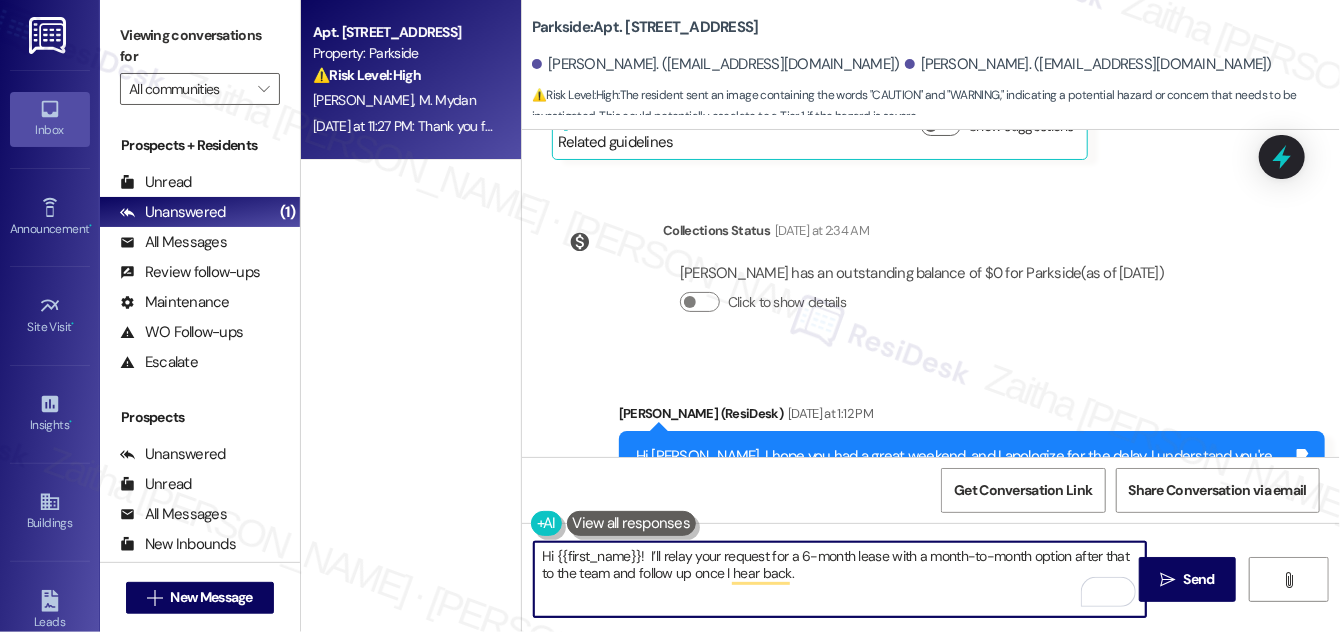 scroll, scrollTop: 9770, scrollLeft: 0, axis: vertical 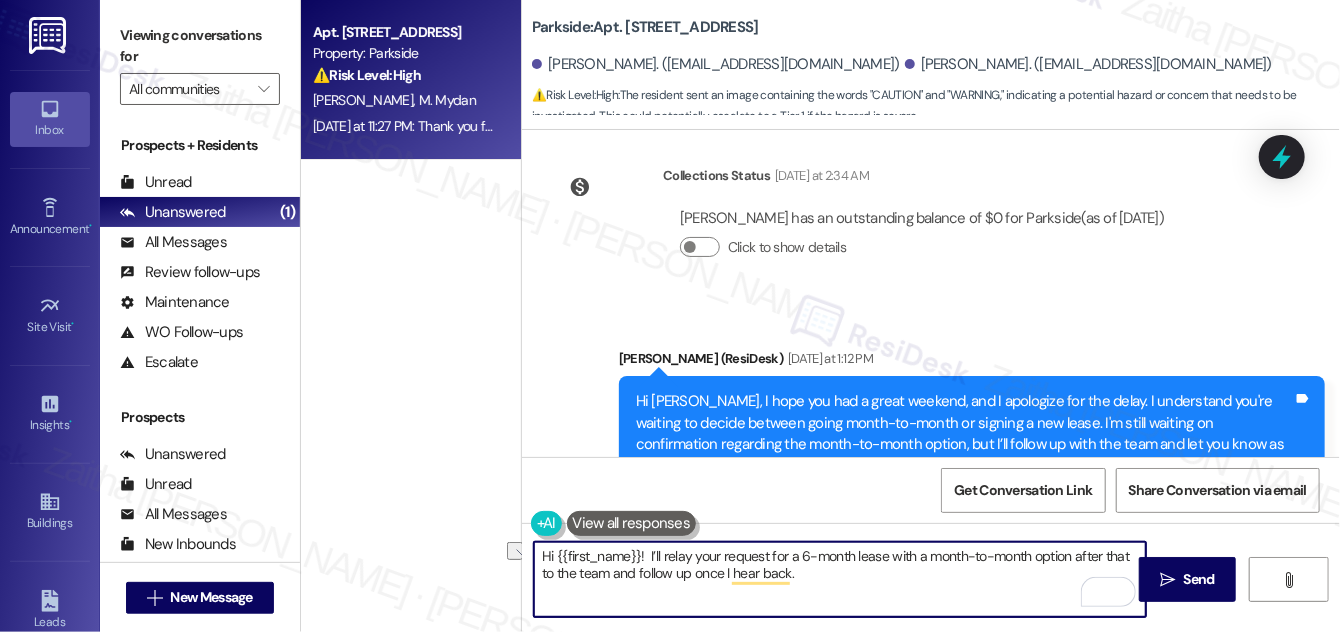 drag, startPoint x: 1073, startPoint y: 554, endPoint x: 1125, endPoint y: 549, distance: 52.23983 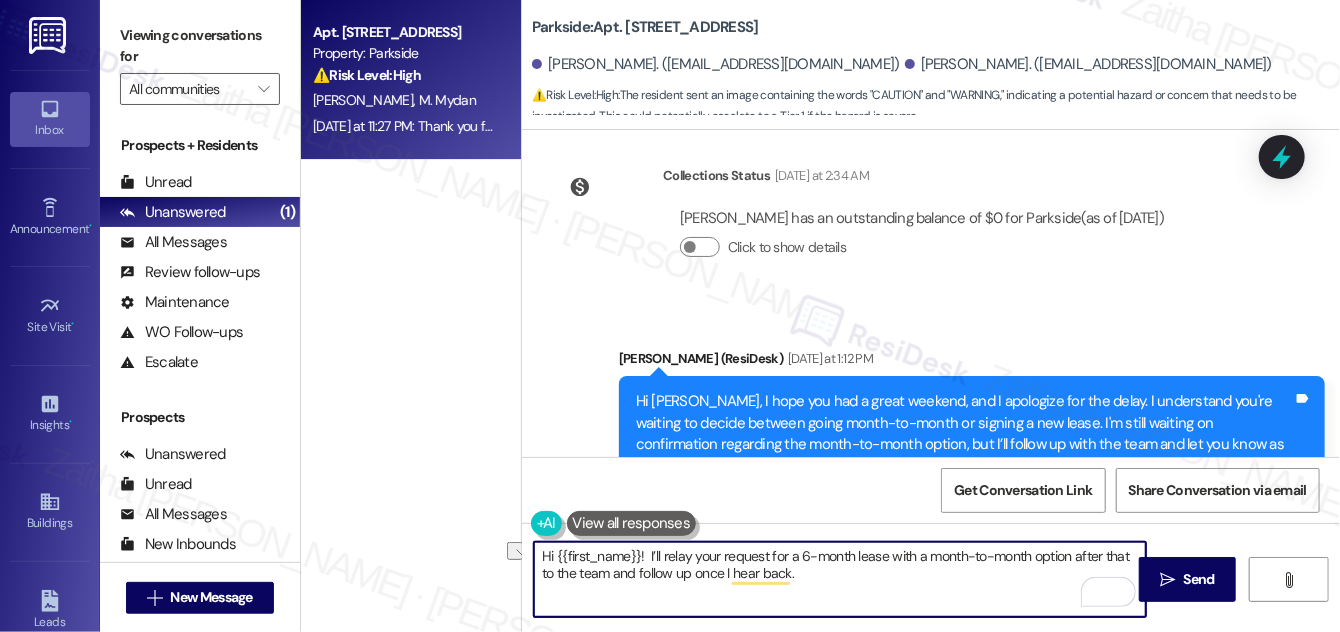 click on "Hi {{first_name}}!  I’ll relay your request for a 6-month lease with a month-to-month option after that to the team and follow up once I hear back." at bounding box center [840, 579] 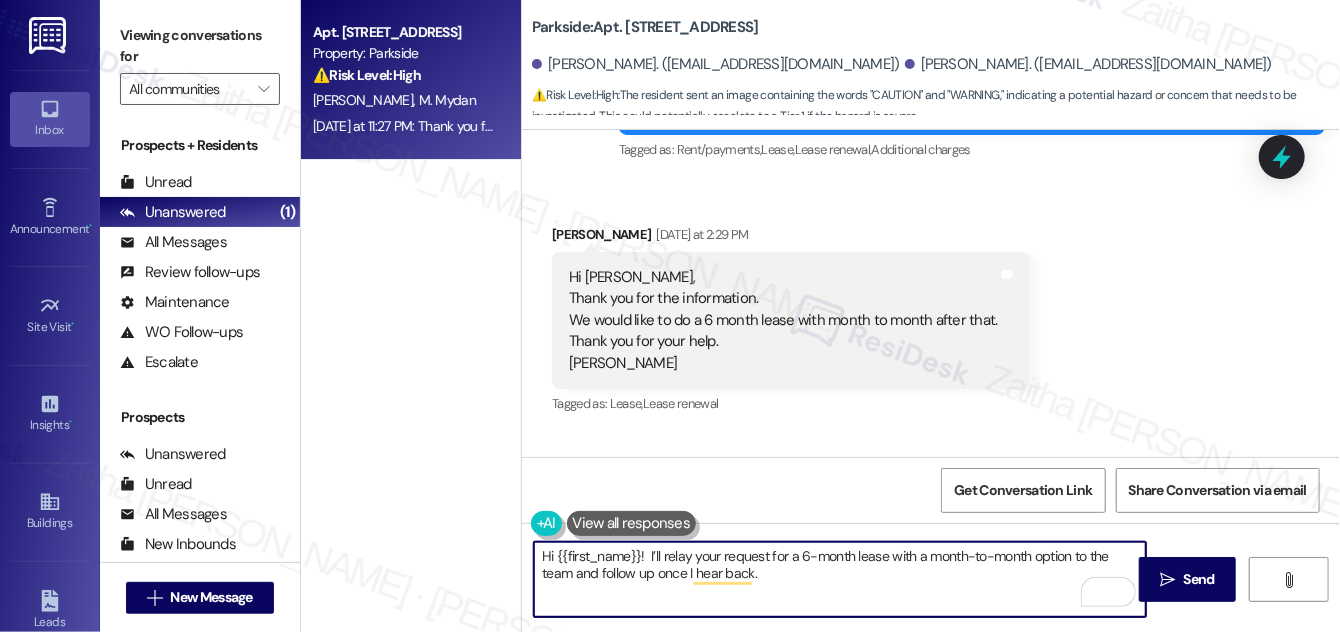 scroll, scrollTop: 10791, scrollLeft: 0, axis: vertical 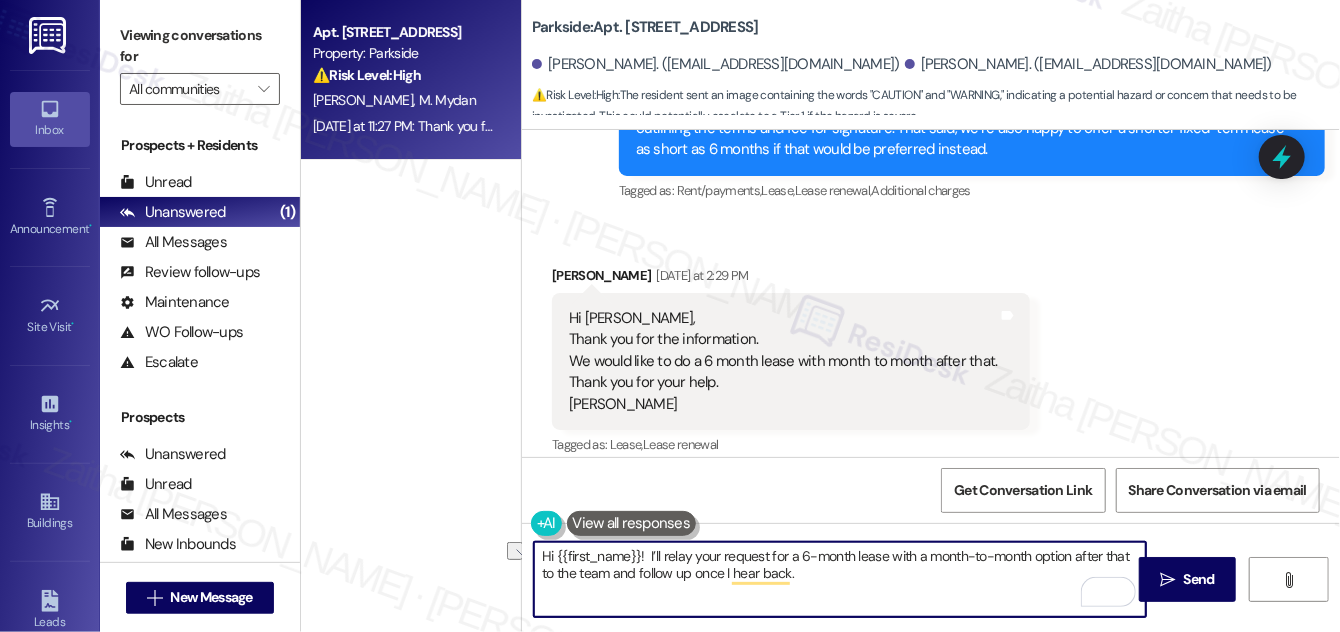 click on "Hi {{first_name}}!  I’ll relay your request for a 6-month lease with a month-to-month option after that to the team and follow up once I hear back." at bounding box center [840, 579] 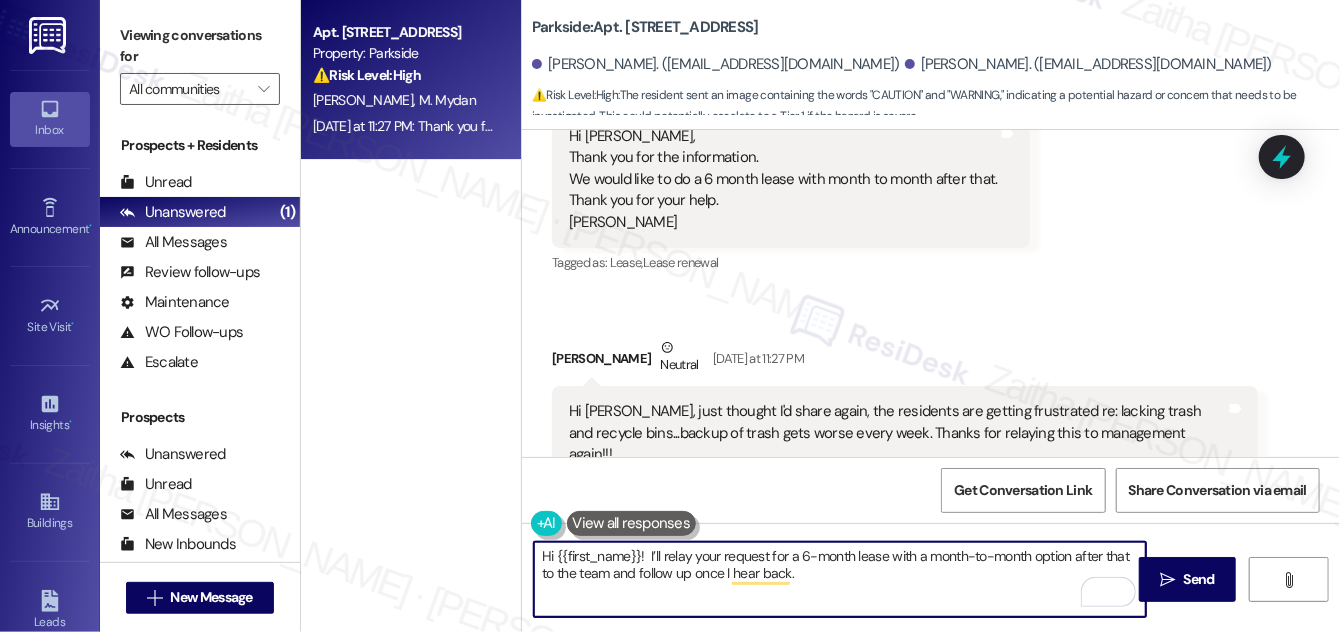 scroll, scrollTop: 11064, scrollLeft: 0, axis: vertical 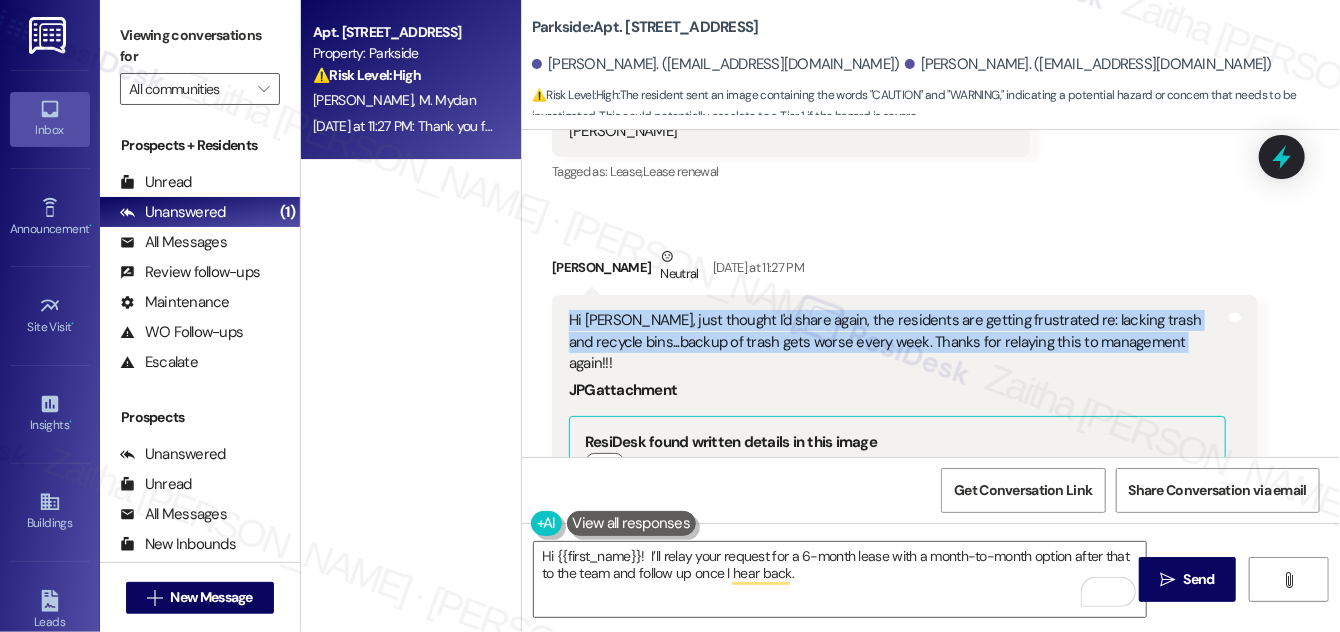 drag, startPoint x: 562, startPoint y: 204, endPoint x: 1181, endPoint y: 238, distance: 619.93304 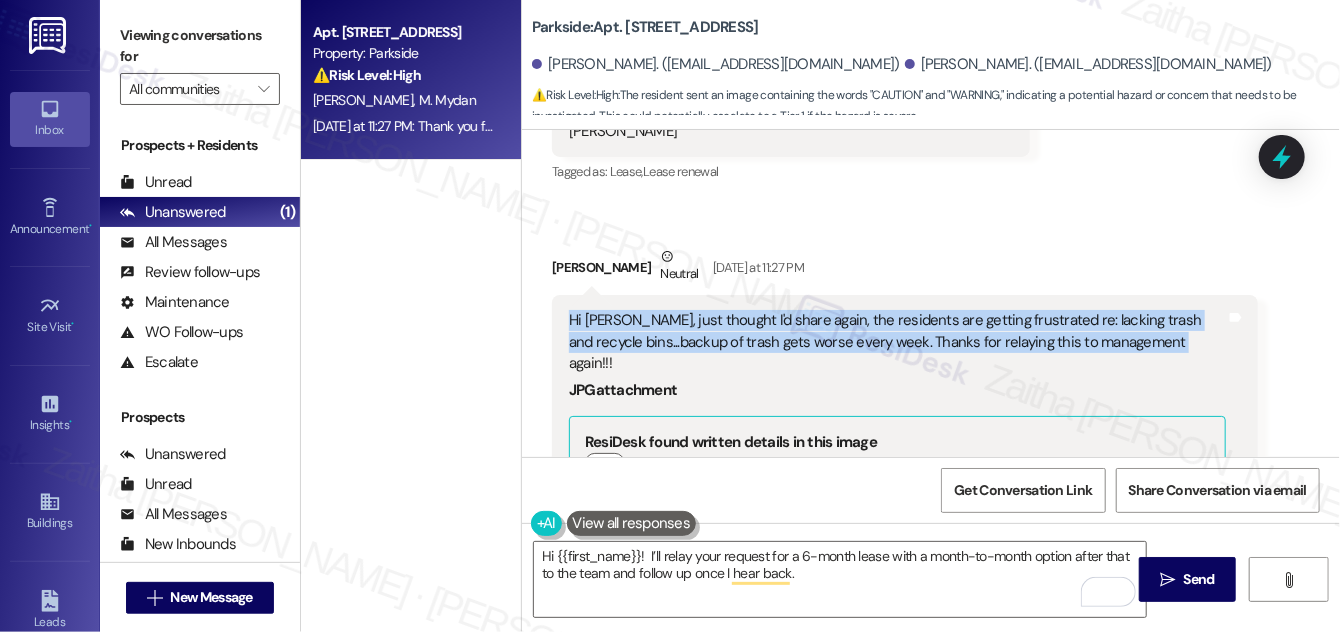 click on "Hi [PERSON_NAME], just thought I'd share again, the residents are getting frustrated re: lacking trash and recycle bins...backup of trash gets worse every week. Thanks for relaying this to management again!!! JPG  attachment ResiDesk found written details in this image   See details The resident sent an image containing the words "CAUTION" and "WARNING," likely indicating a potential hazard or concern.
Download   (Click to zoom) Tags and notes" at bounding box center [905, 565] 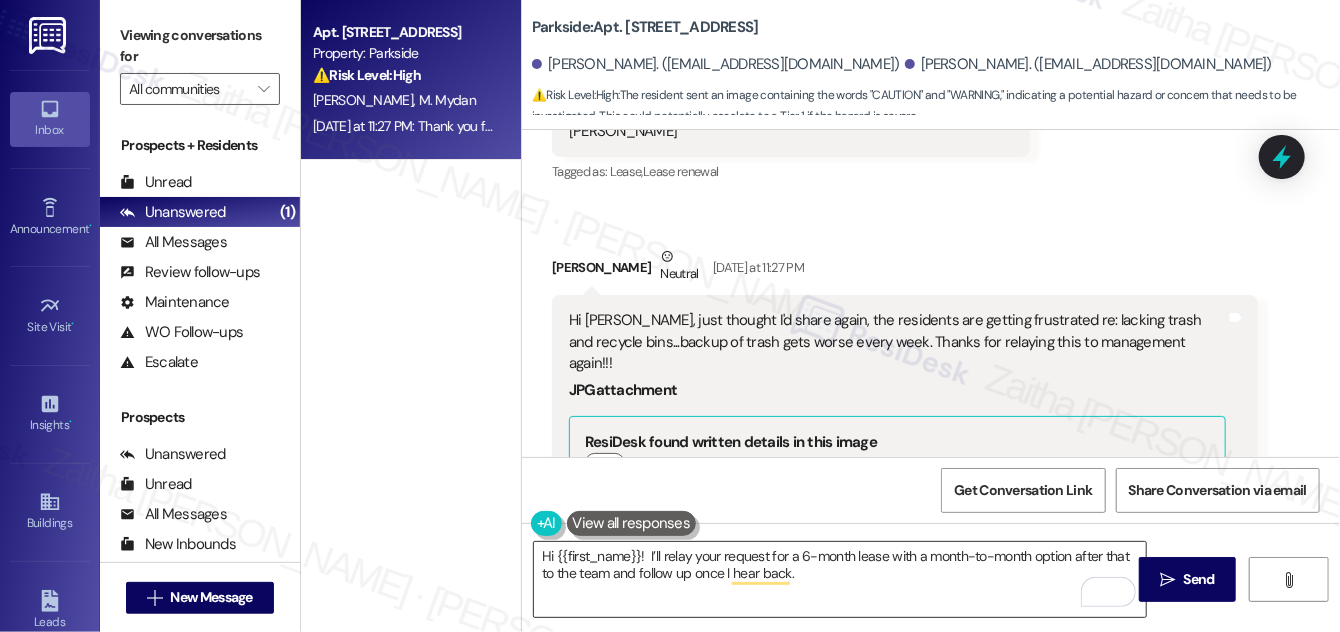 click on "Hi {{first_name}}!  I’ll relay your request for a 6-month lease with a month-to-month option after that to the team and follow up once I hear back." at bounding box center [840, 579] 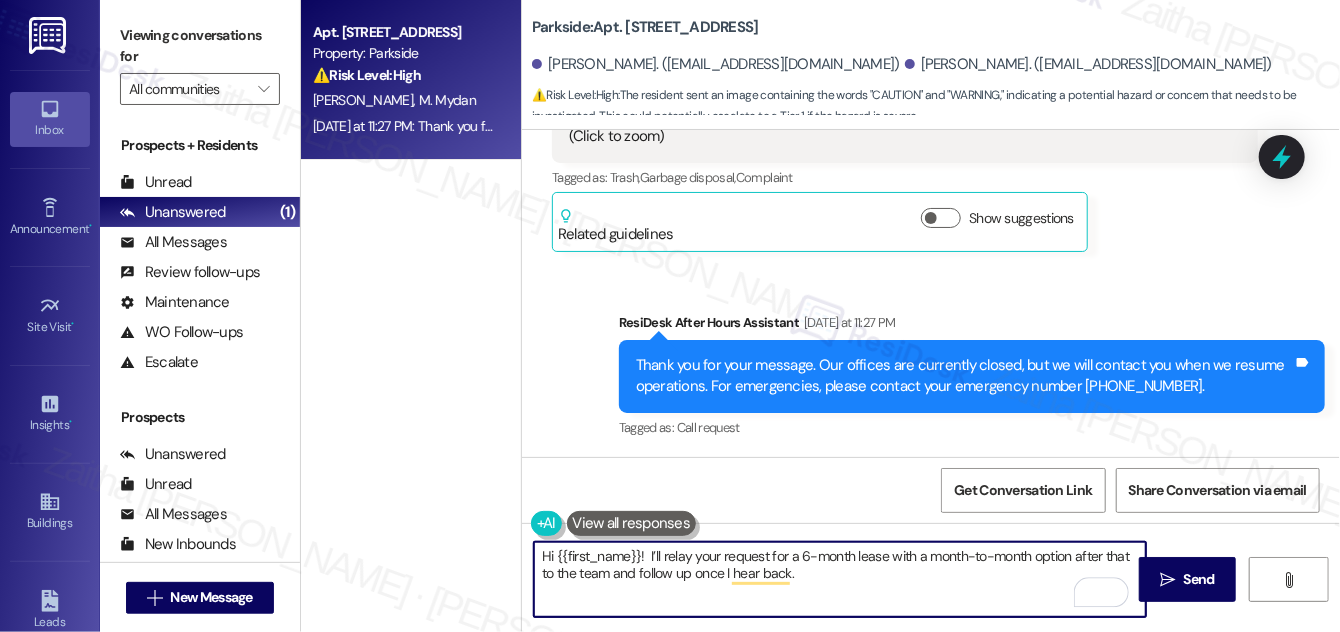 scroll, scrollTop: 11790, scrollLeft: 0, axis: vertical 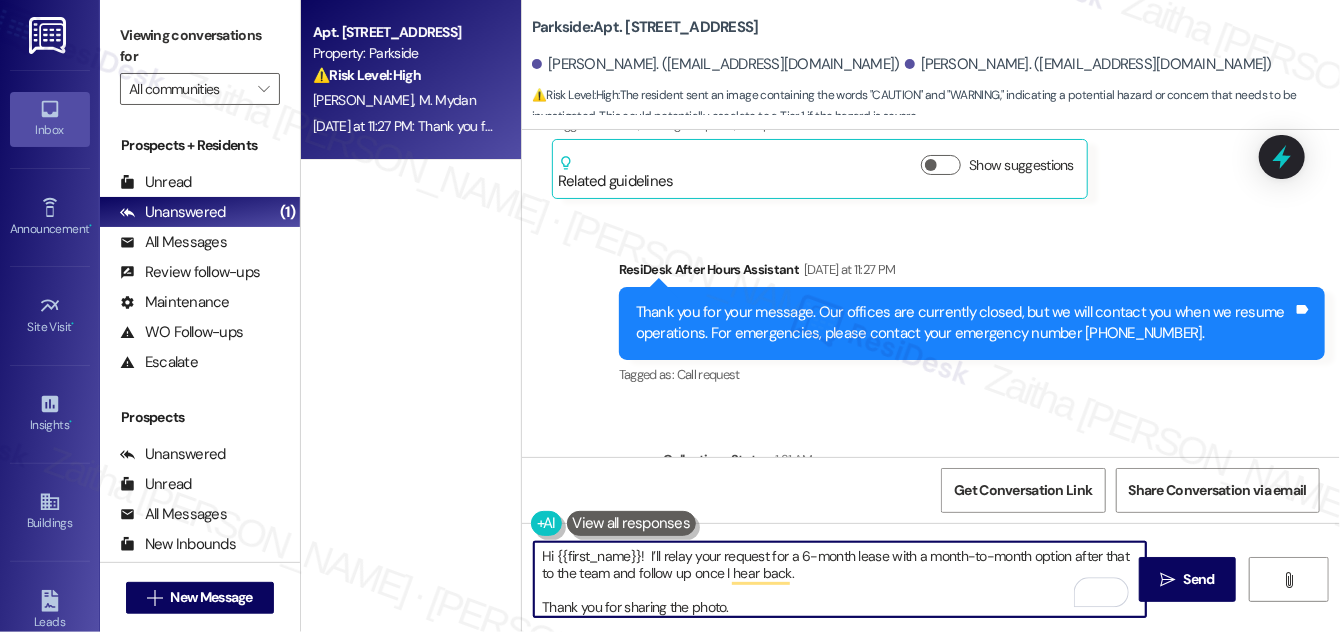 click on "Hi {{first_name}}!  I’ll relay your request for a 6-month lease with a month-to-month option after that to the team and follow up once I hear back.
Thank you for sharing the photo." at bounding box center [840, 579] 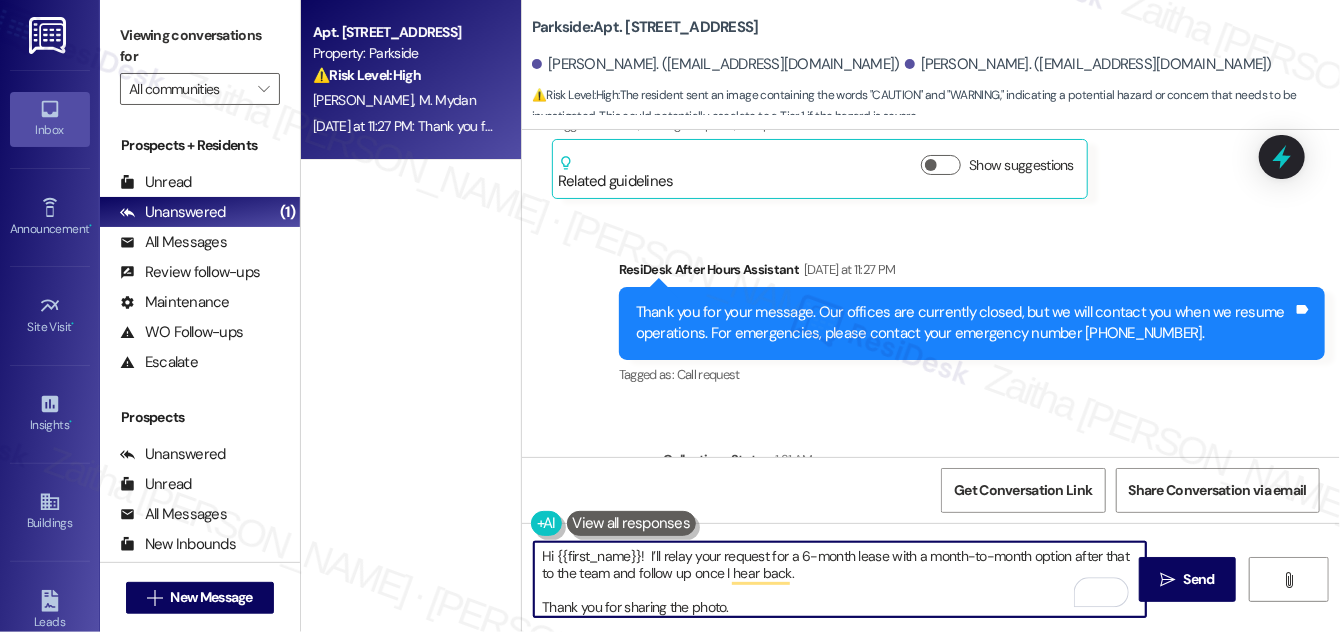 paste on "I understand your frustration with the ongoing lack of trash and recycling bins, and I appreciate you continuing to relay this issue to management." 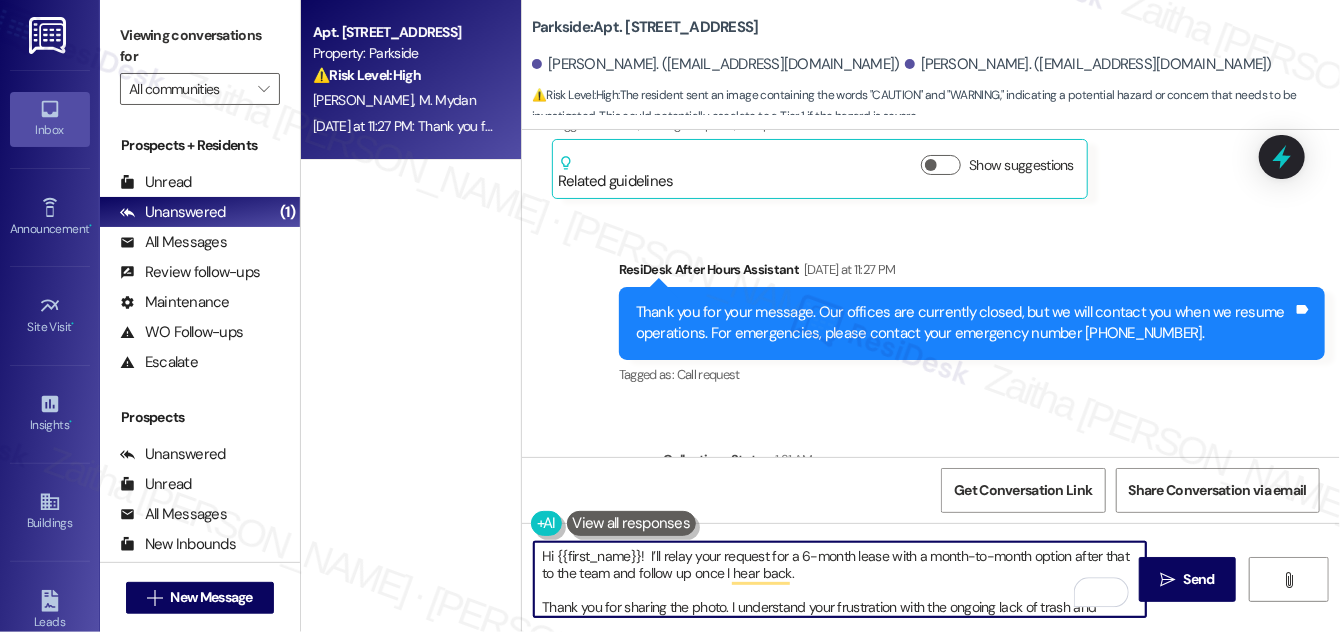 scroll, scrollTop: 16, scrollLeft: 0, axis: vertical 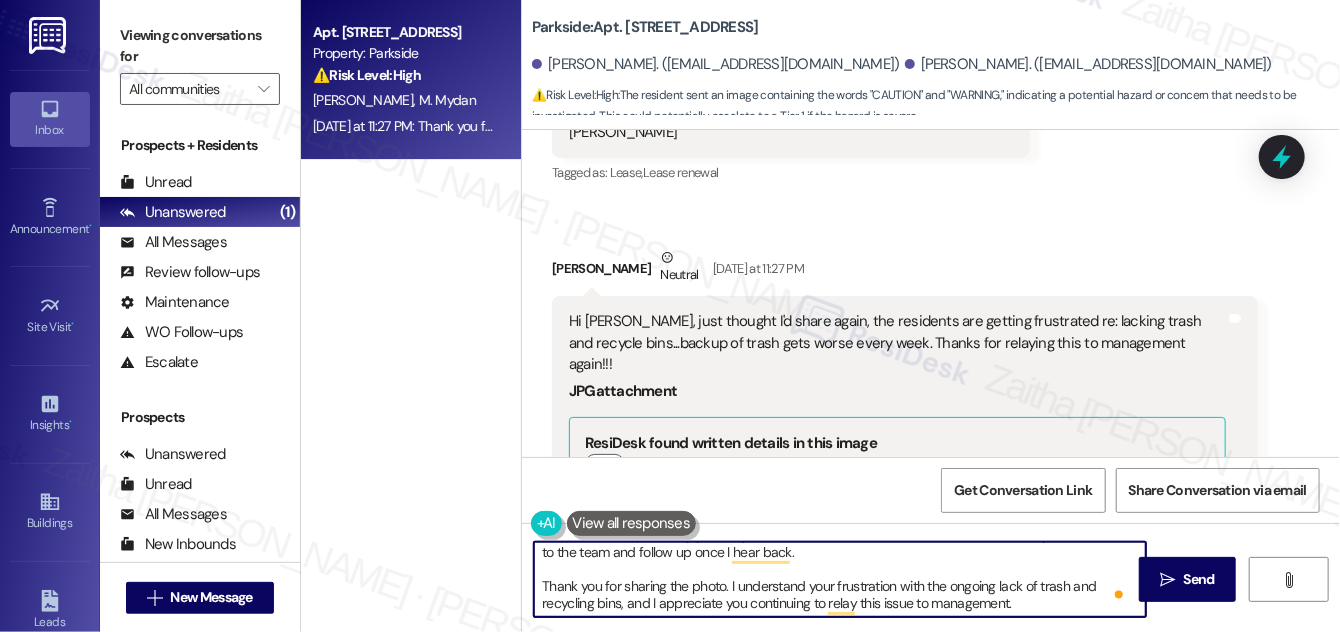 drag, startPoint x: 747, startPoint y: 598, endPoint x: 1015, endPoint y: 601, distance: 268.01678 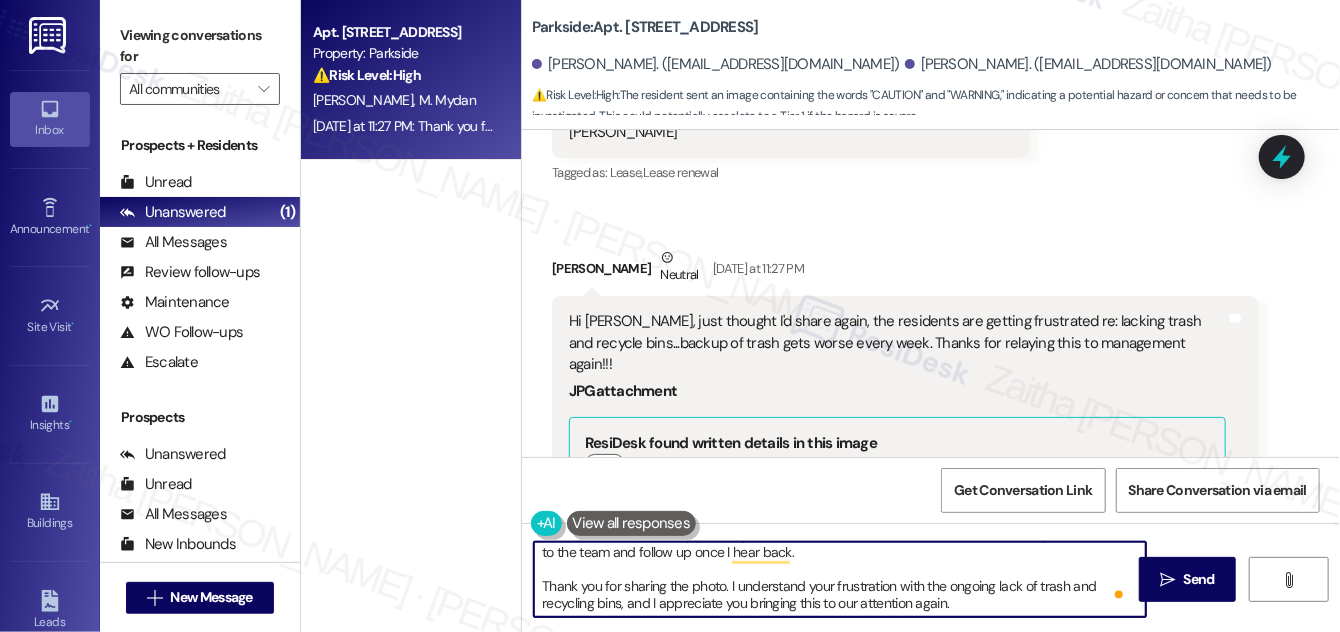 click on "Hi {{first_name}}!  I’ll relay your request for a 6-month lease with a month-to-month option after that to the team and follow up once I hear back.
Thank you for sharing the photo. I understand your frustration with the ongoing lack of trash and recycling bins, and I appreciate you bringing this to our attention again." at bounding box center [840, 579] 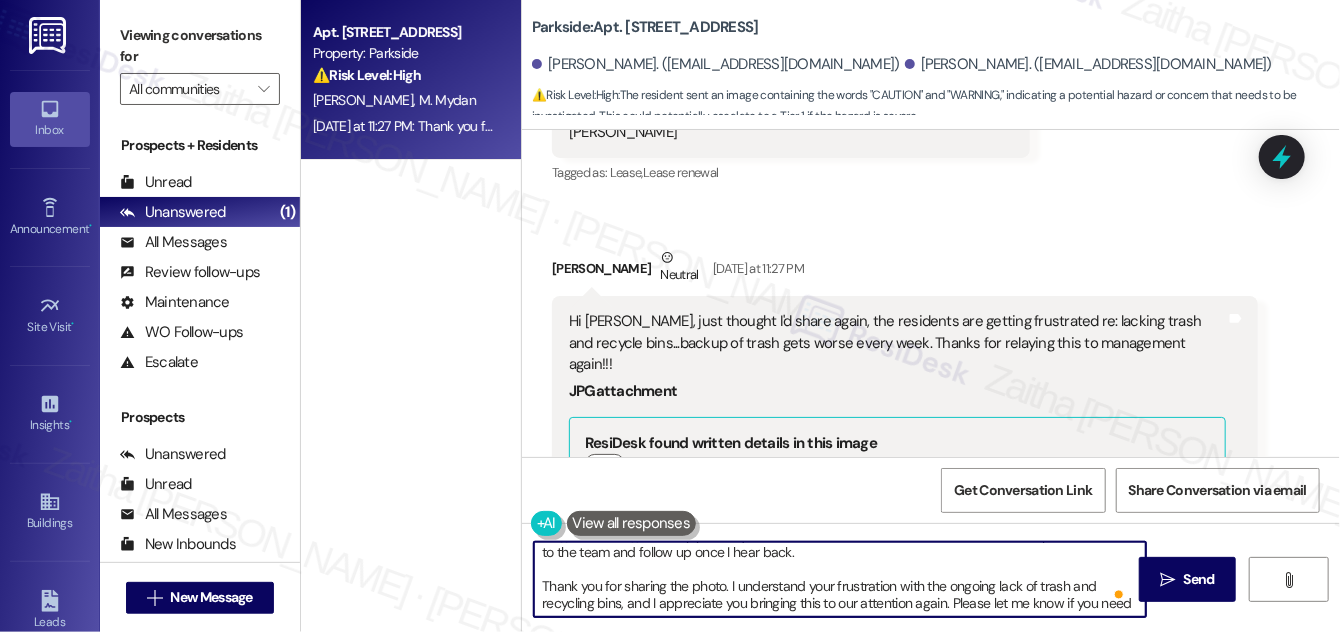 scroll, scrollTop: 34, scrollLeft: 0, axis: vertical 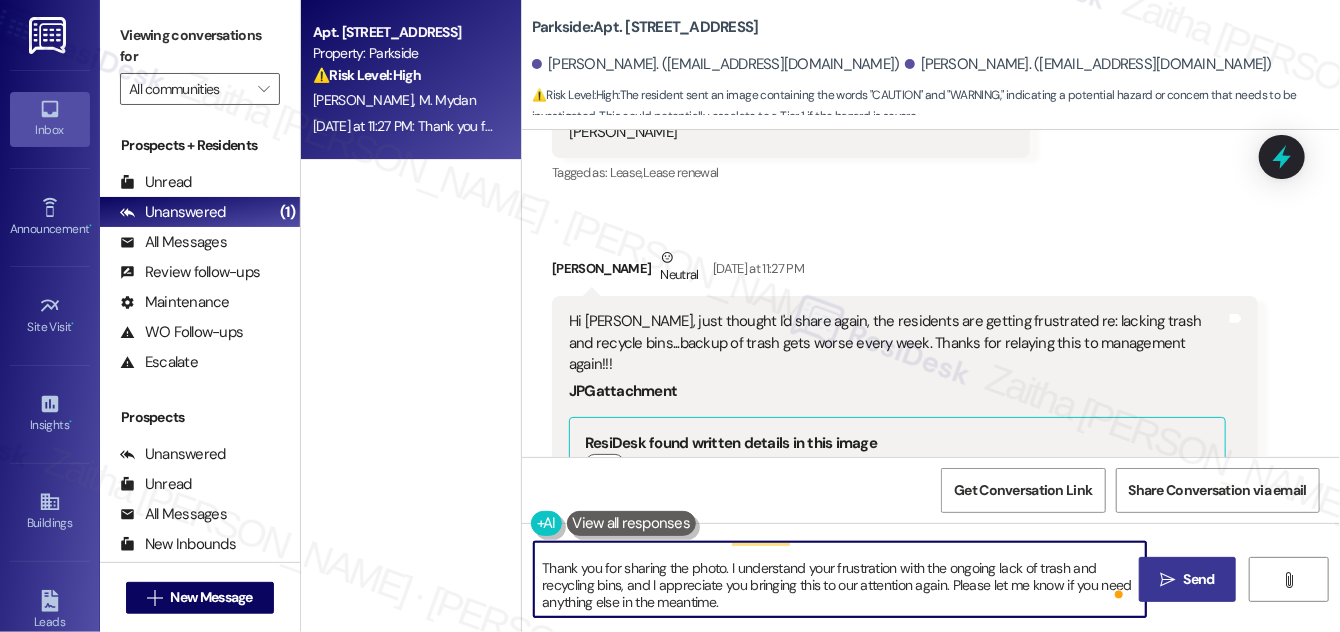 type on "Hi {{first_name}}!  I’ll relay your request for a 6-month lease with a month-to-month option after that to the team and follow up once I hear back.
Thank you for sharing the photo. I understand your frustration with the ongoing lack of trash and recycling bins, and I appreciate you bringing this to our attention again. Please let me know if you need anything else in the meantime." 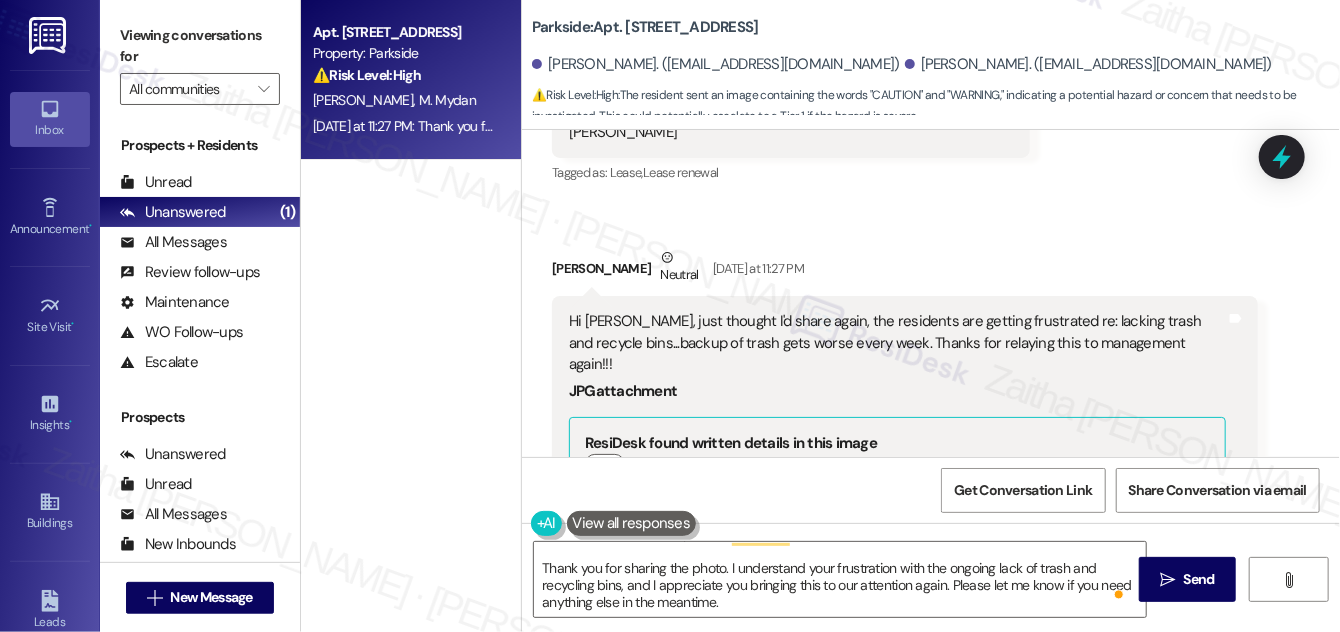 drag, startPoint x: 1197, startPoint y: 577, endPoint x: 947, endPoint y: 349, distance: 338.35486 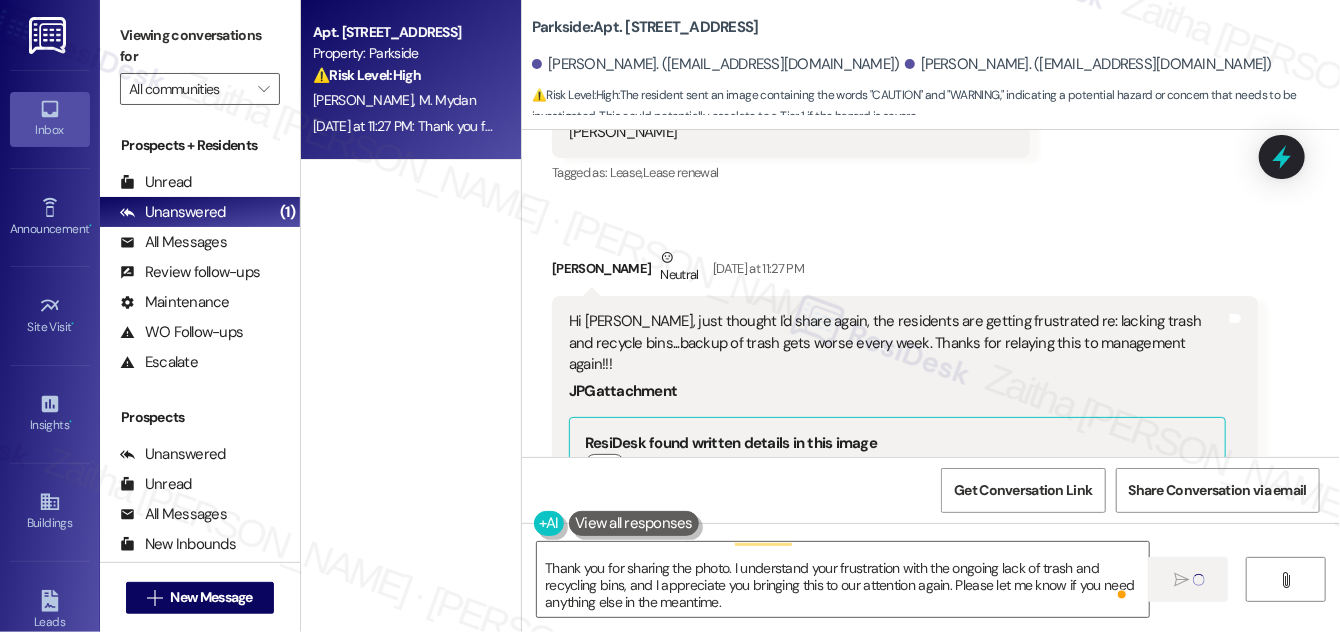 type 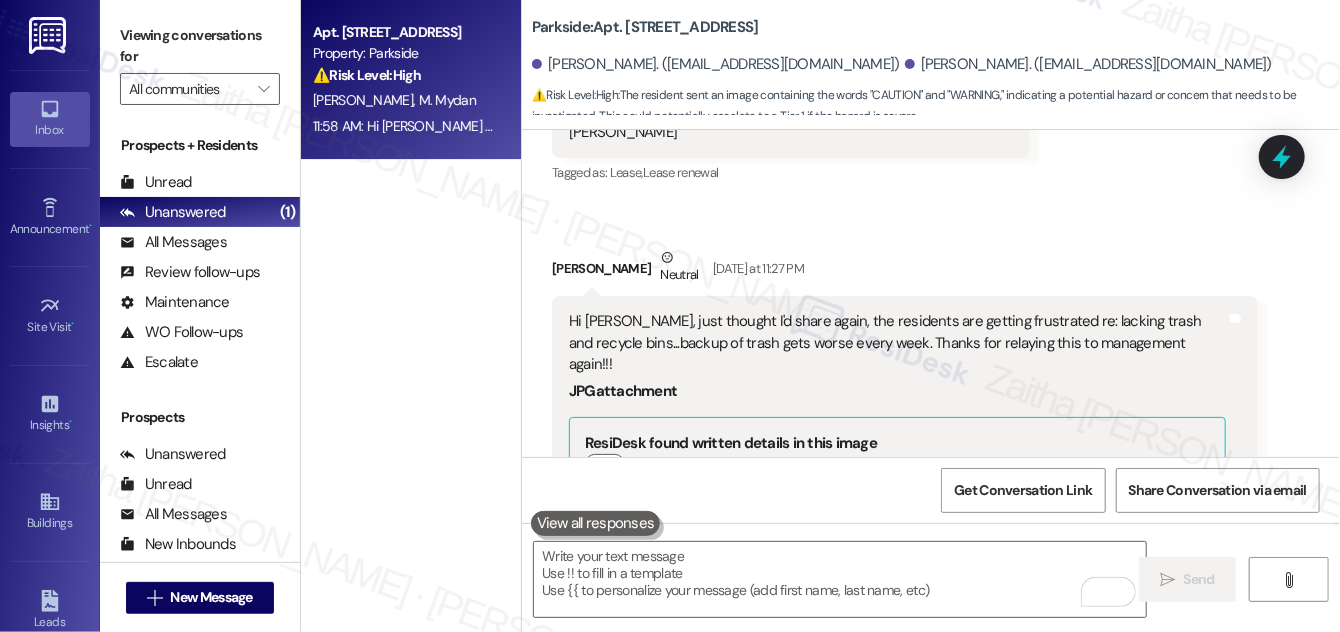 scroll, scrollTop: 0, scrollLeft: 0, axis: both 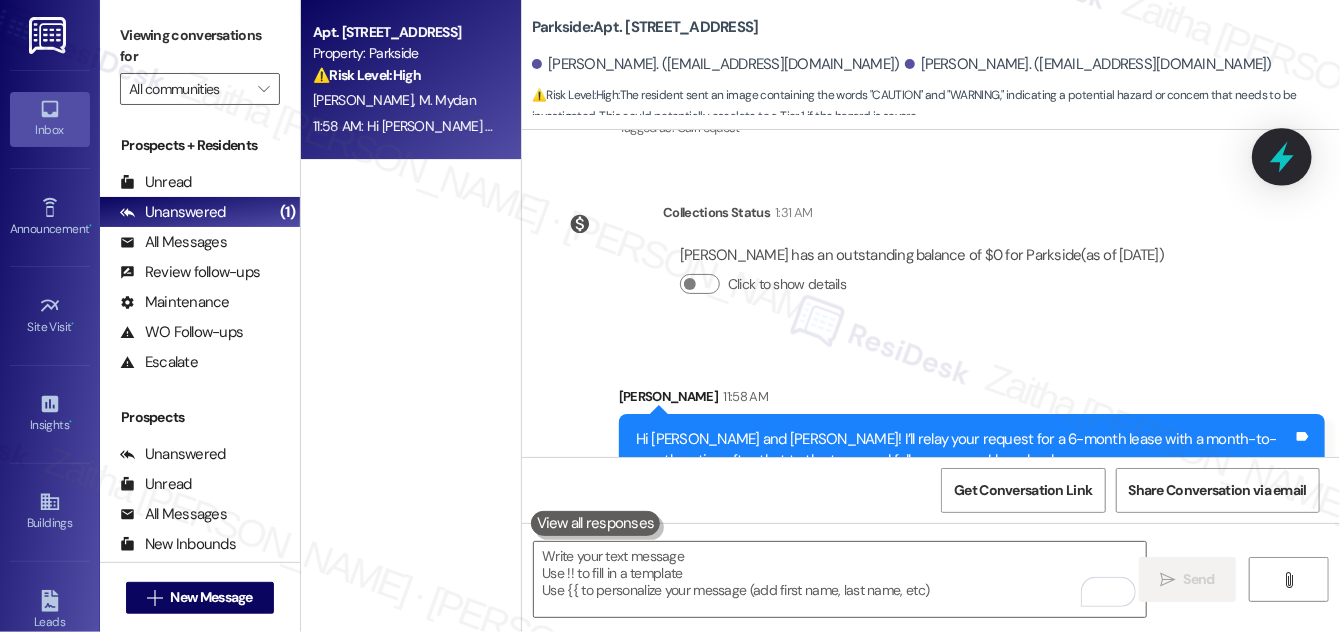 click 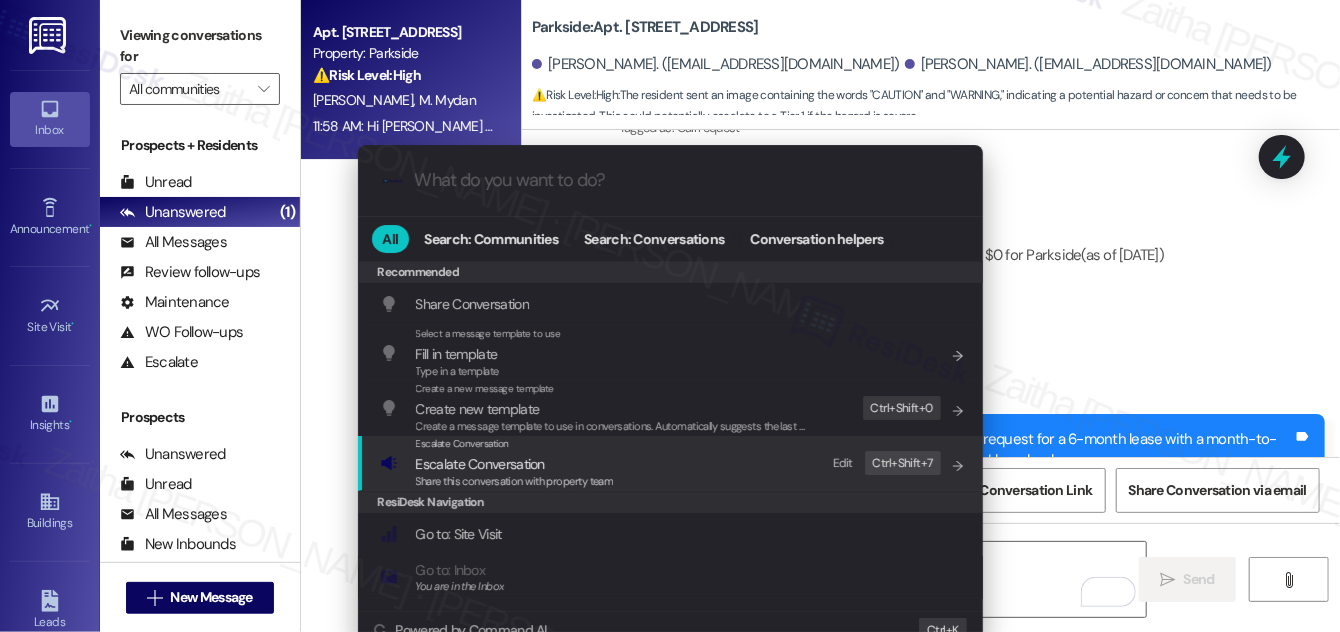 click on "Share this conversation with property team" at bounding box center (515, 482) 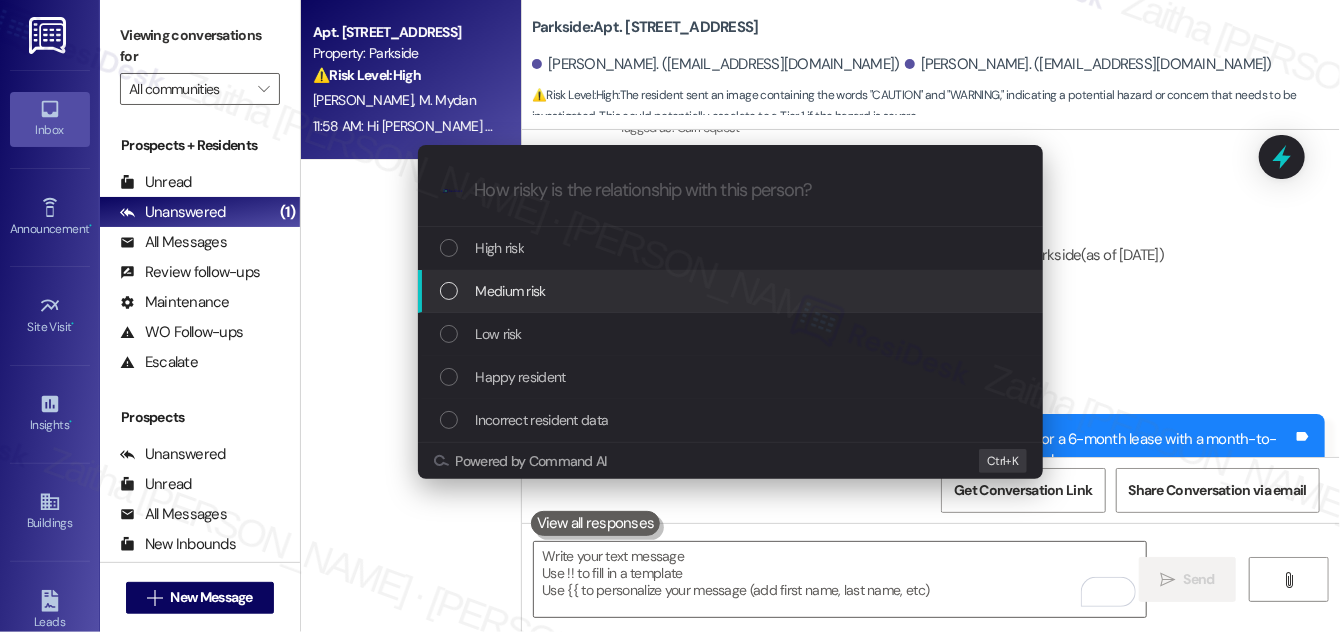 click on "Medium risk" at bounding box center (511, 291) 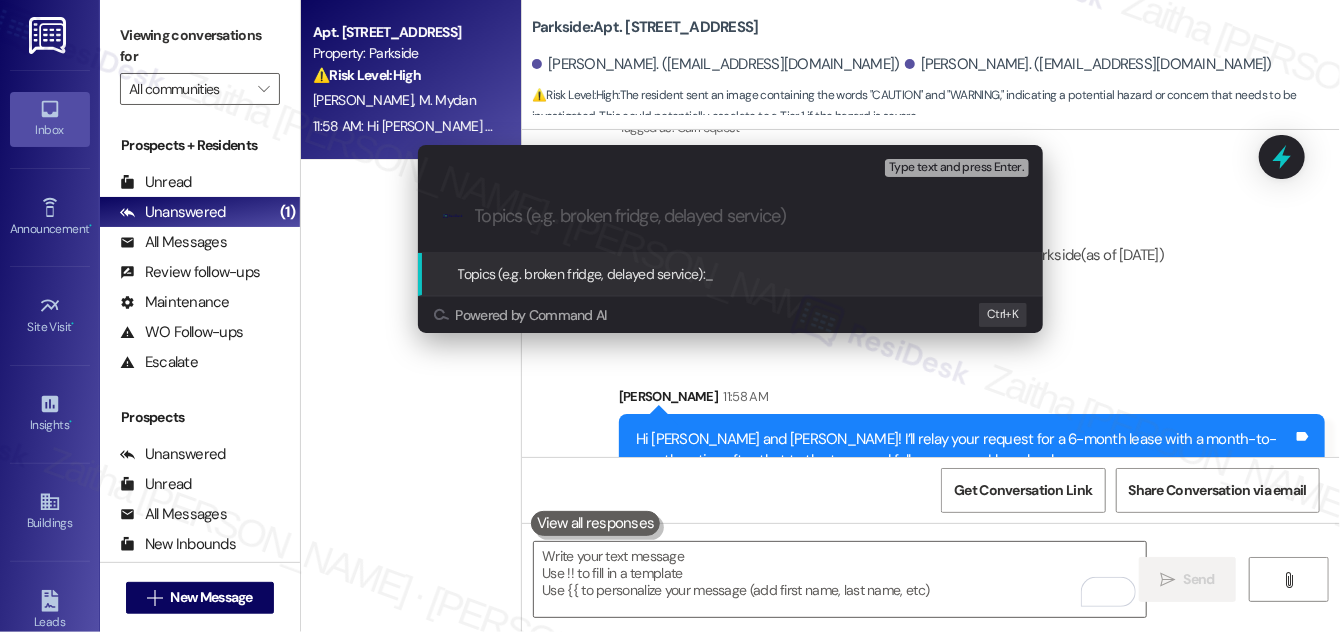 paste on "6-Month Lease Request & Trash/Recycling Issue" 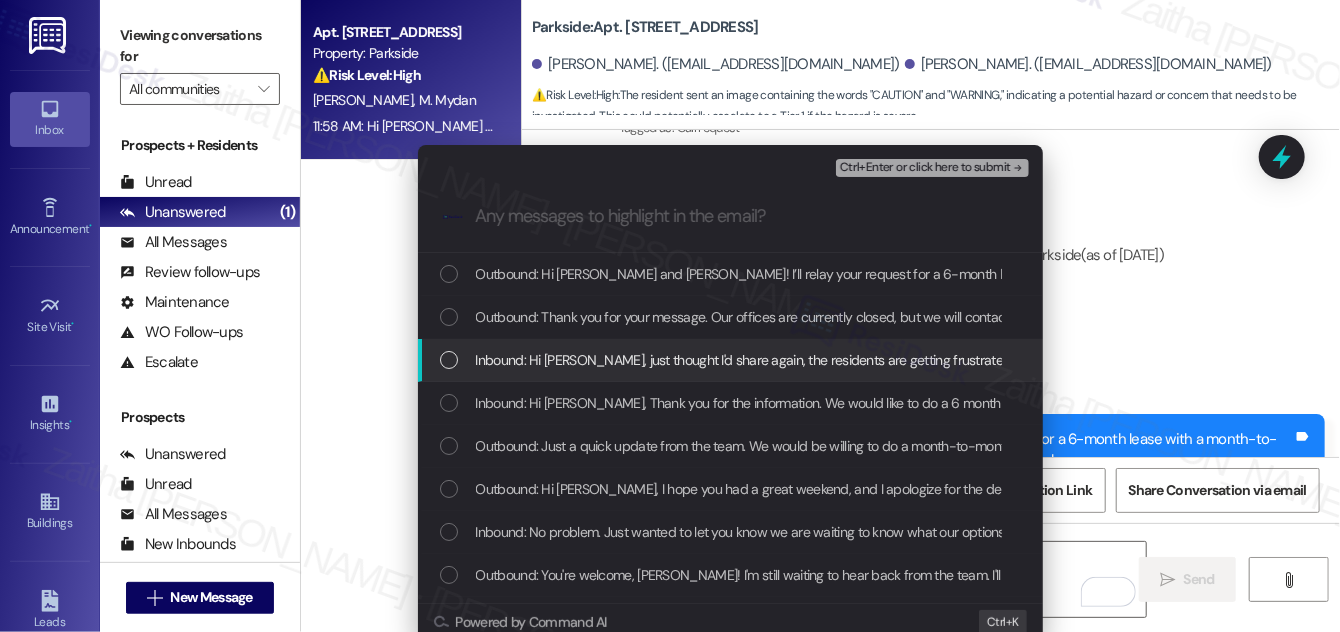 click at bounding box center [449, 360] 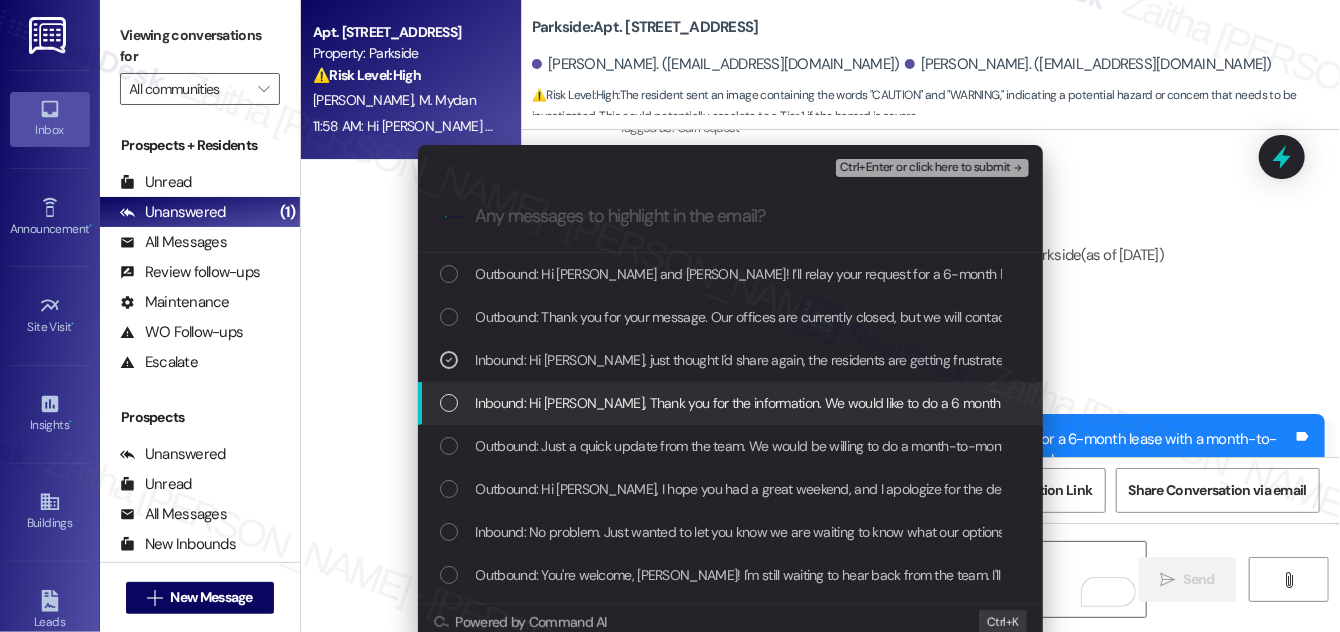 click at bounding box center (449, 403) 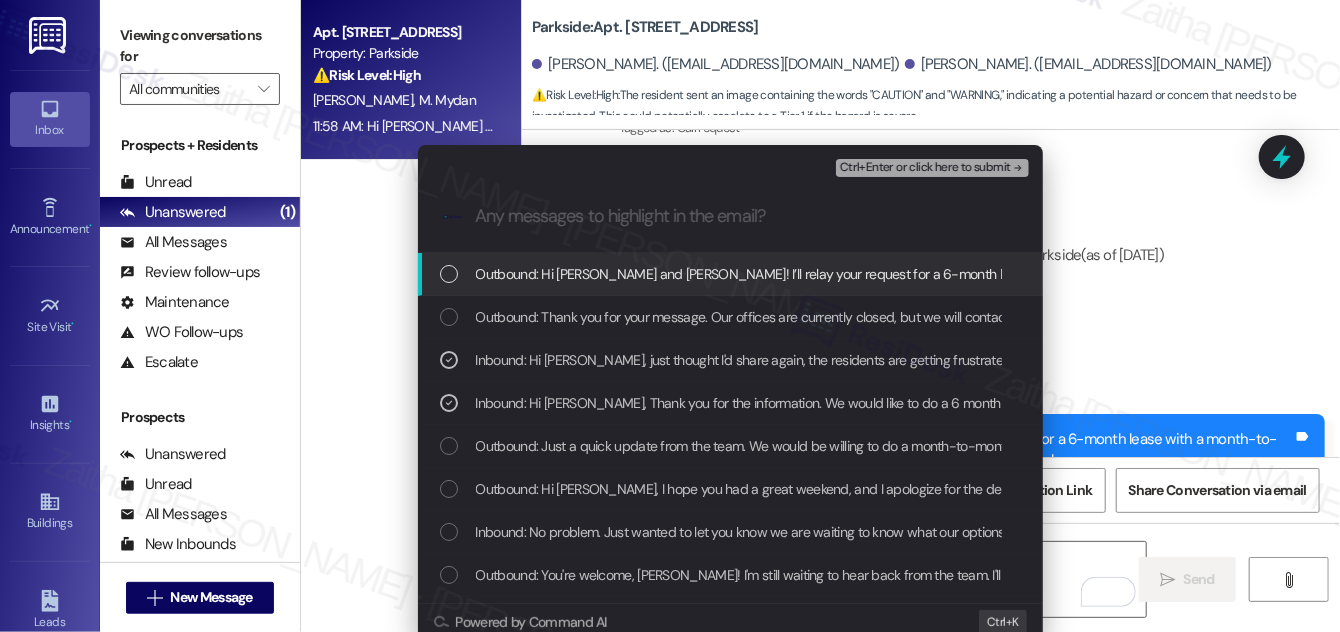 click on "Ctrl+Enter or click here to submit" at bounding box center (925, 168) 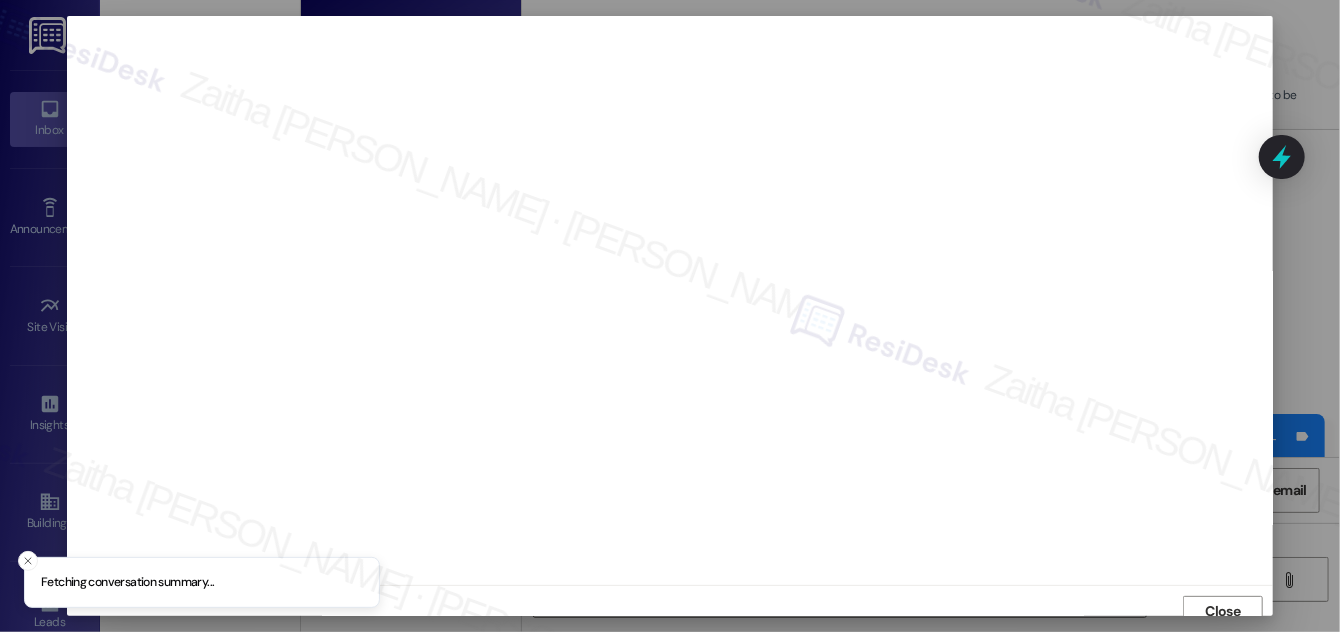 scroll, scrollTop: 11, scrollLeft: 0, axis: vertical 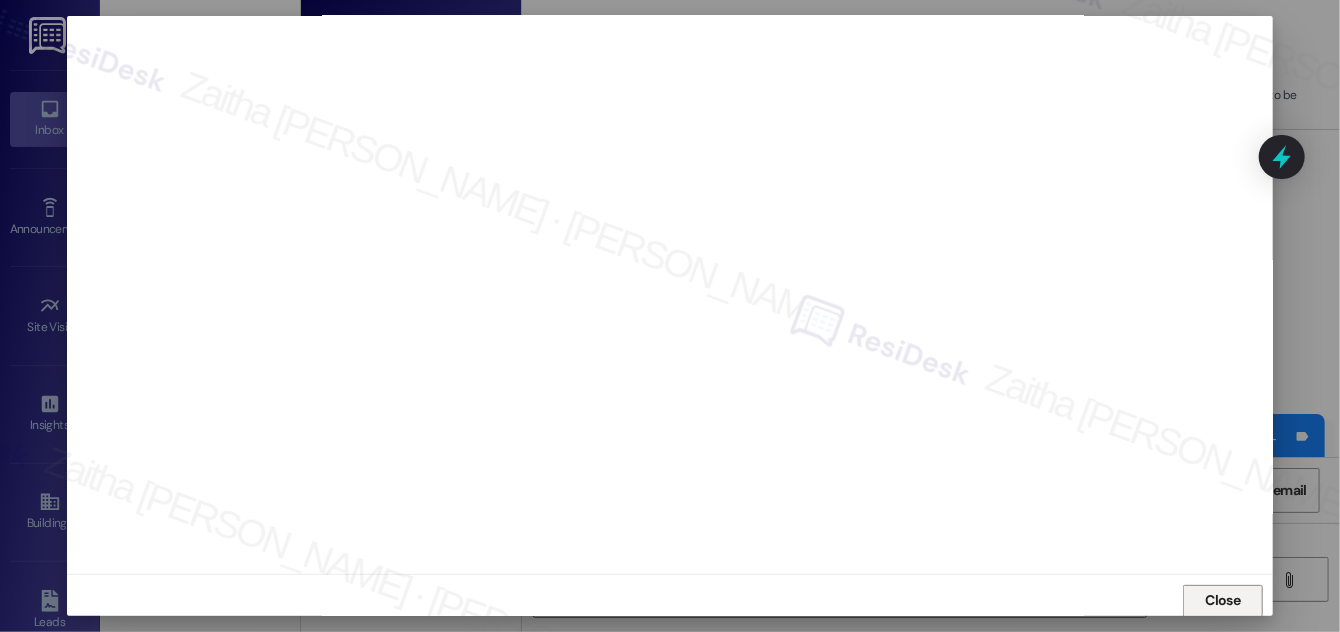 click on "Close" at bounding box center [1223, 600] 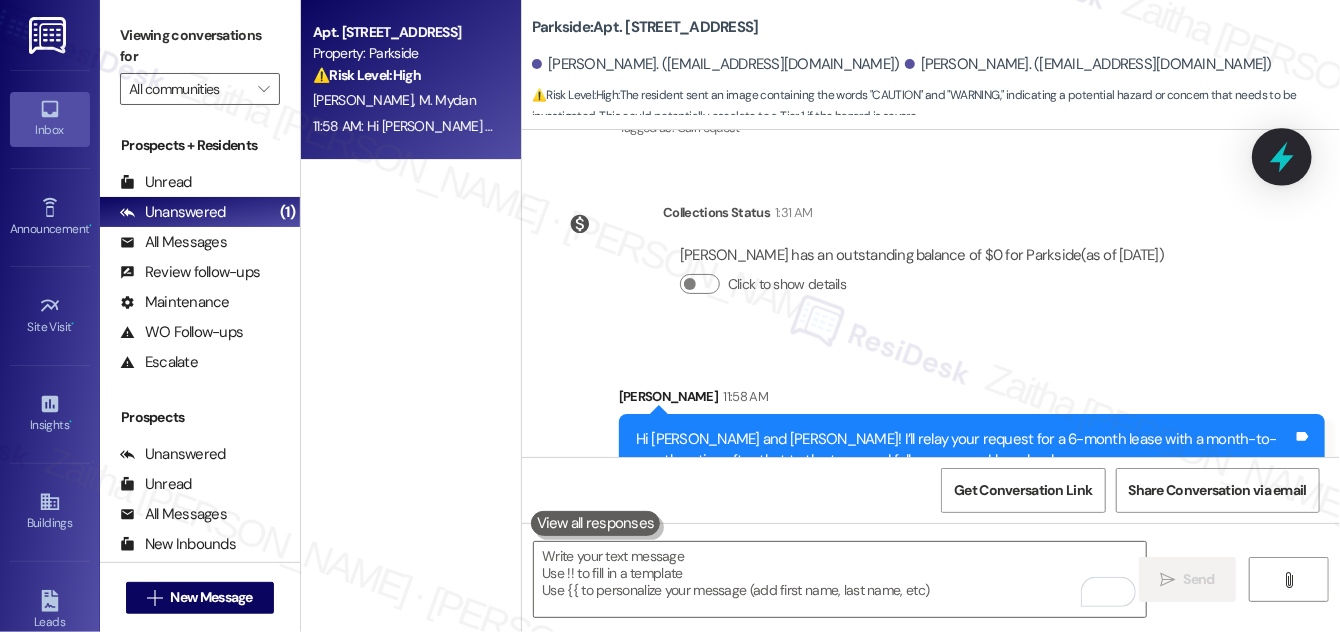 click 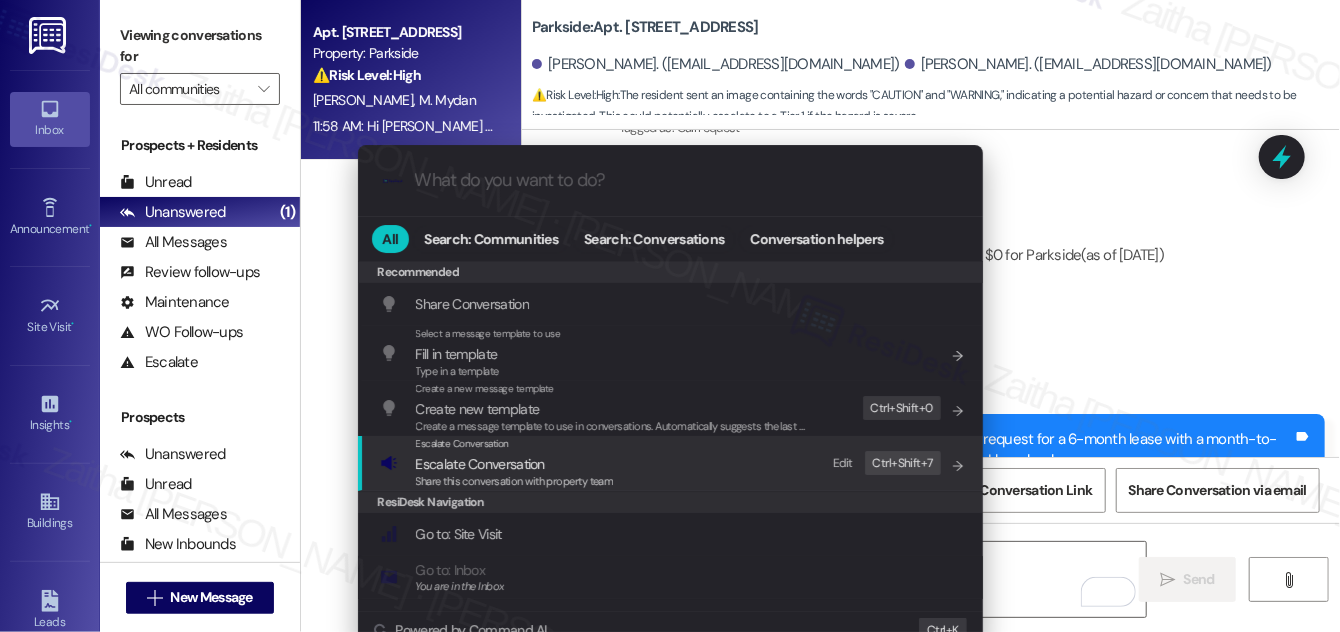 click on "Escalate Conversation" at bounding box center (480, 464) 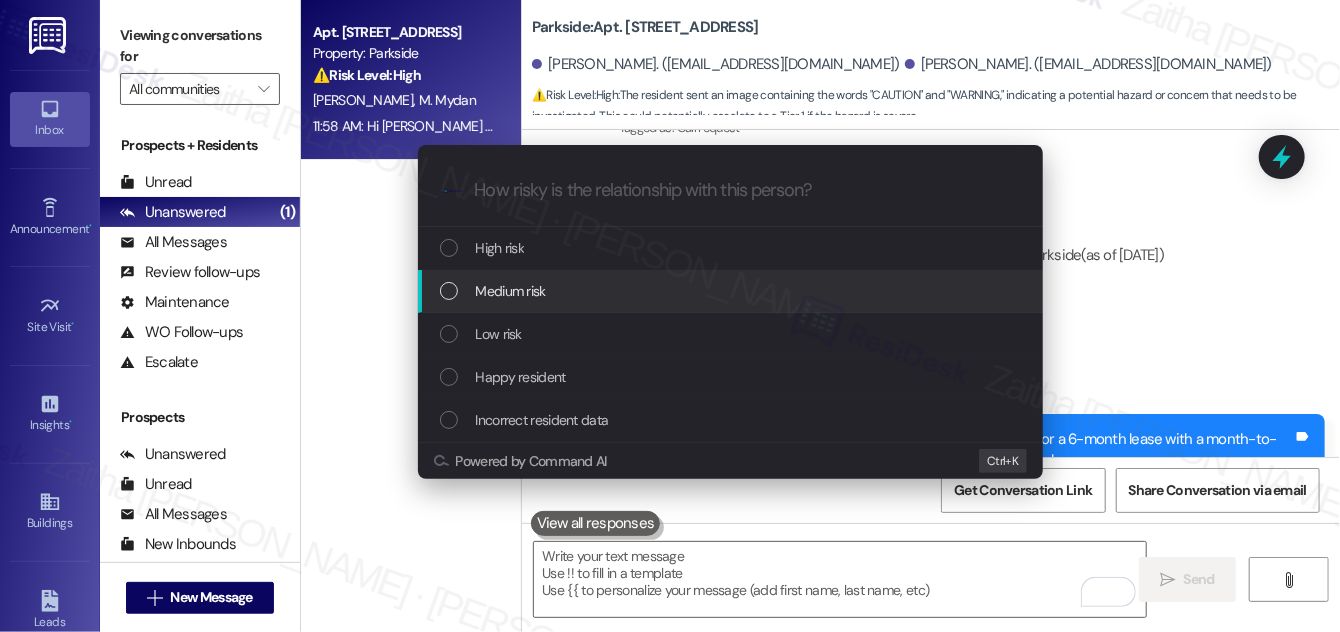 click on "Medium risk" at bounding box center (732, 291) 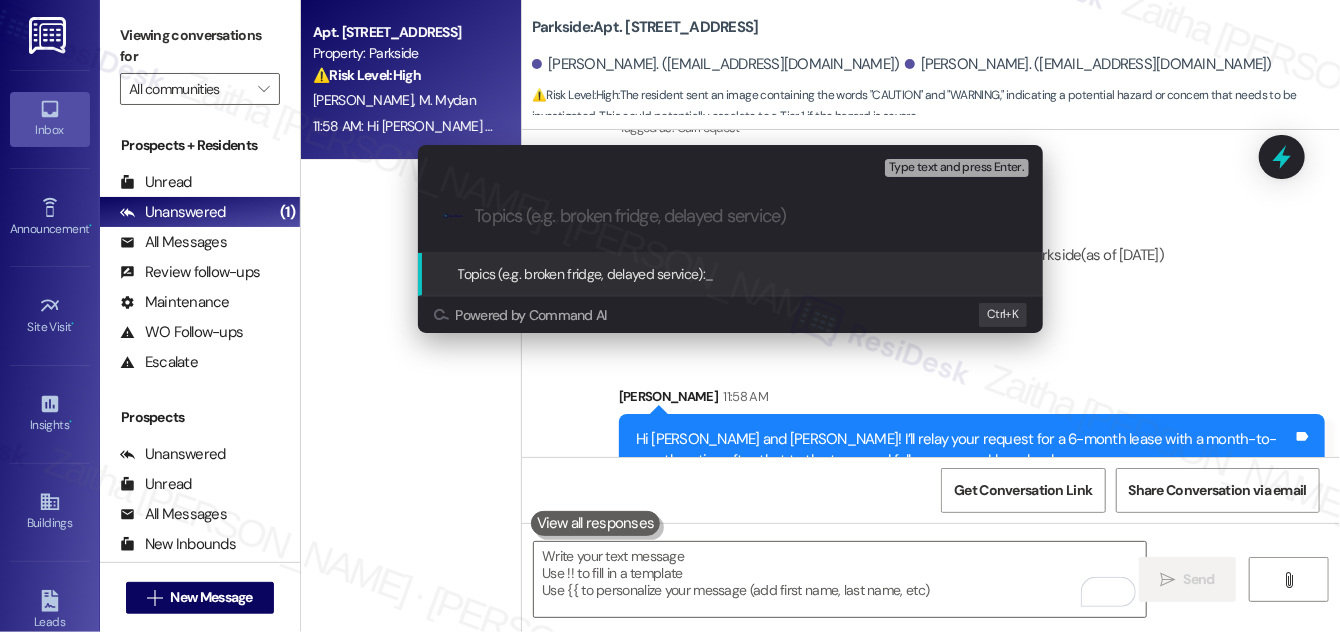 paste on "6-Month Lease Request & Trash/Recycling Issue" 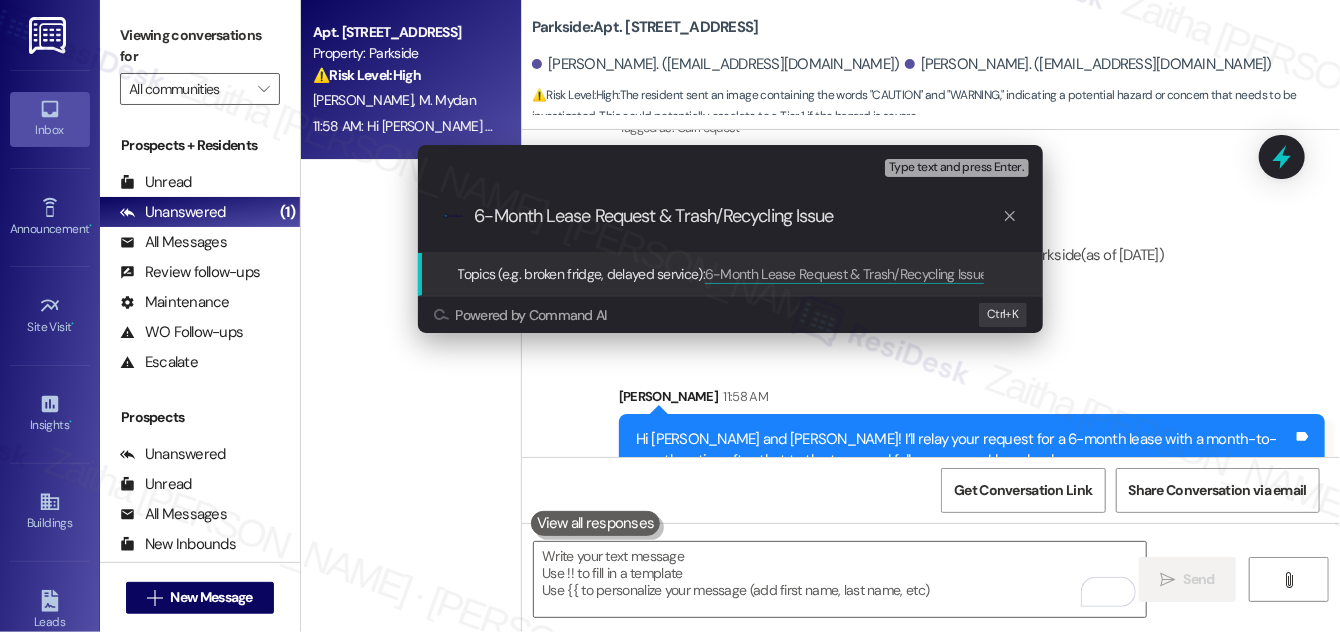 type 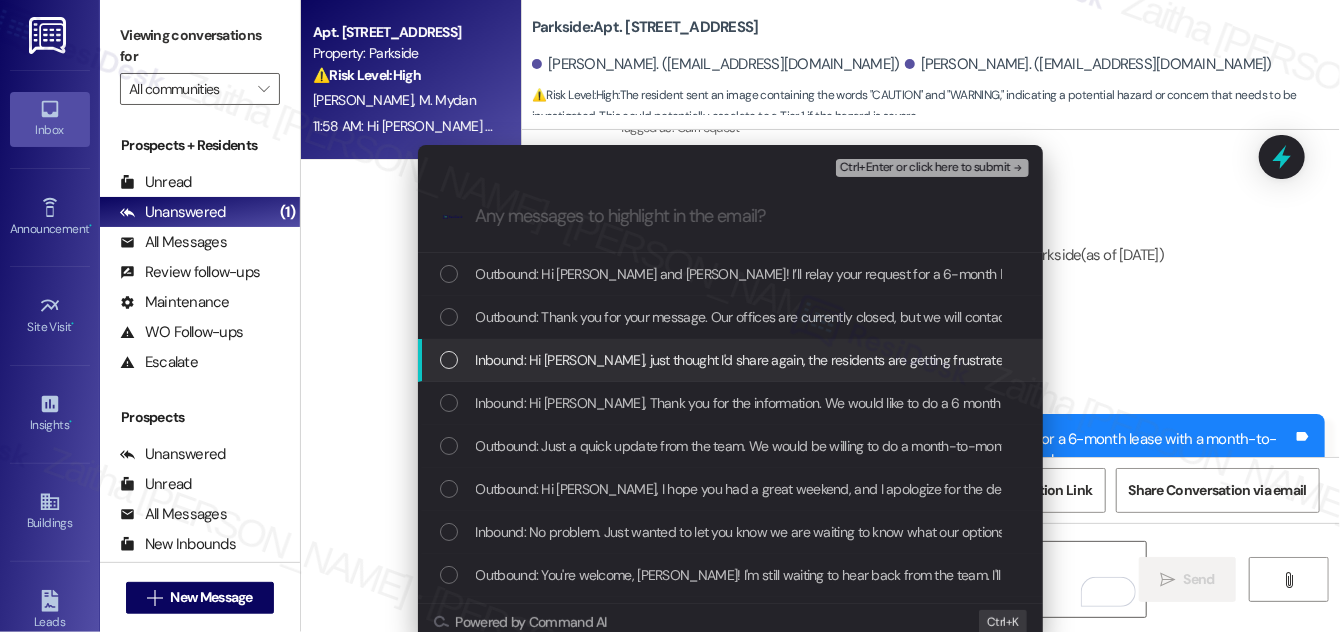 click at bounding box center [449, 360] 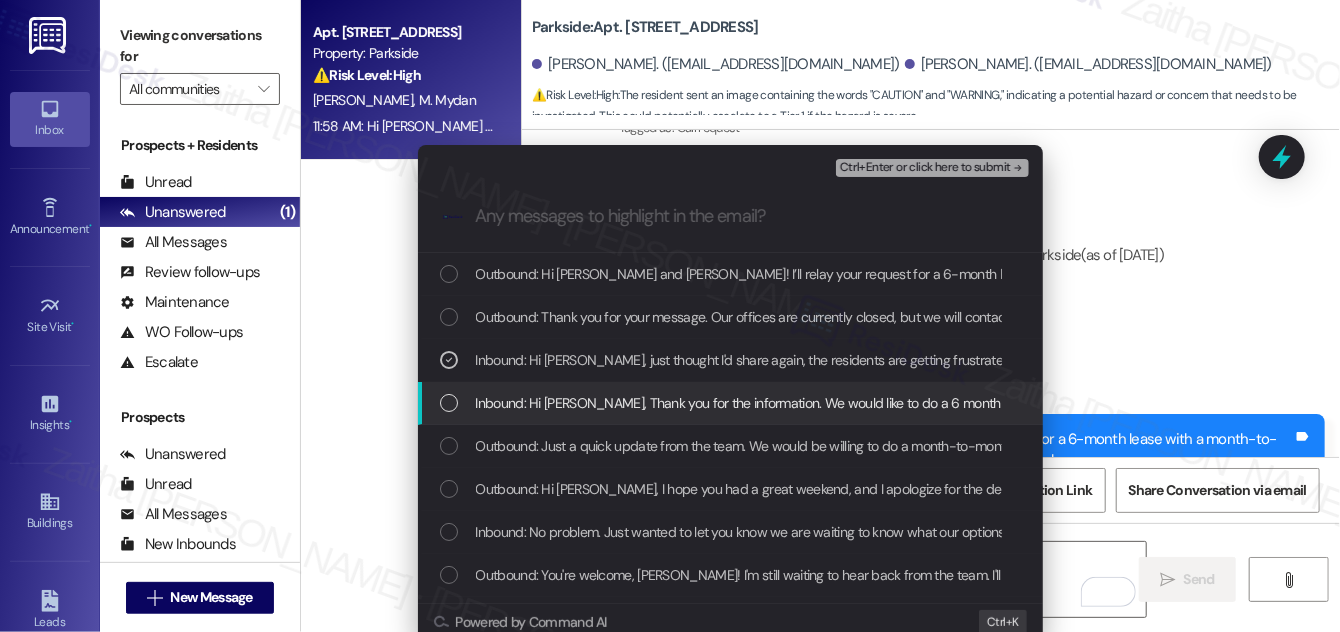 click at bounding box center [449, 403] 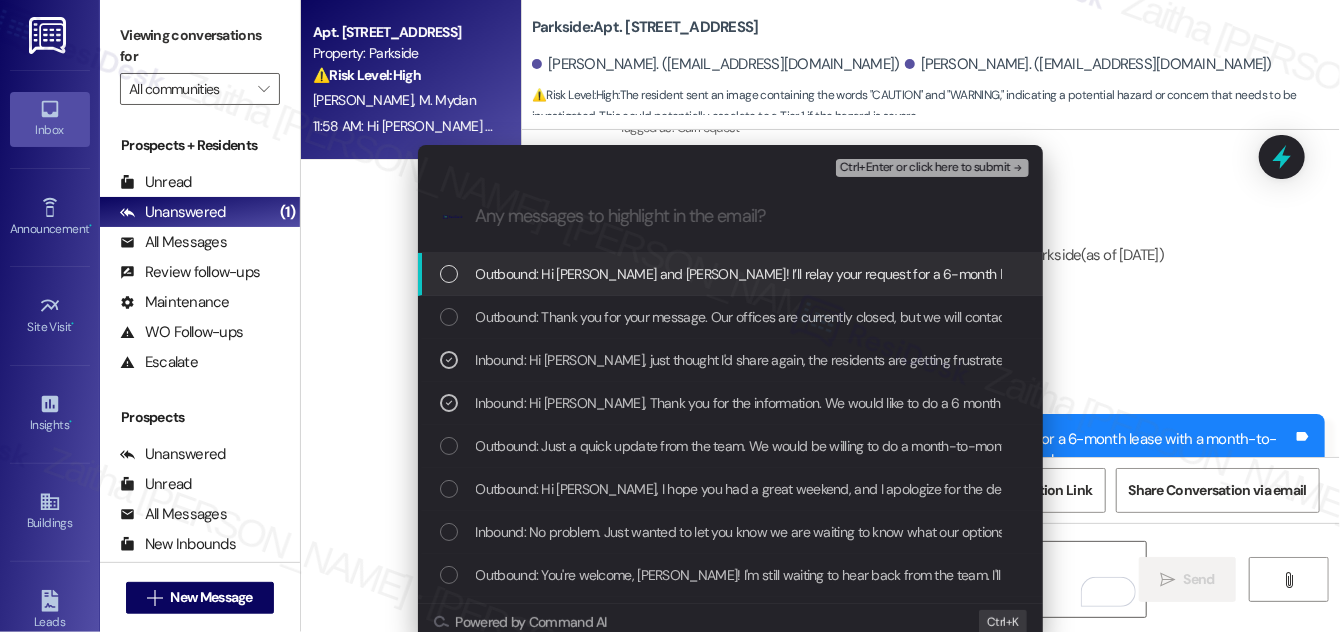 click on "Ctrl+Enter or click here to submit" at bounding box center (932, 168) 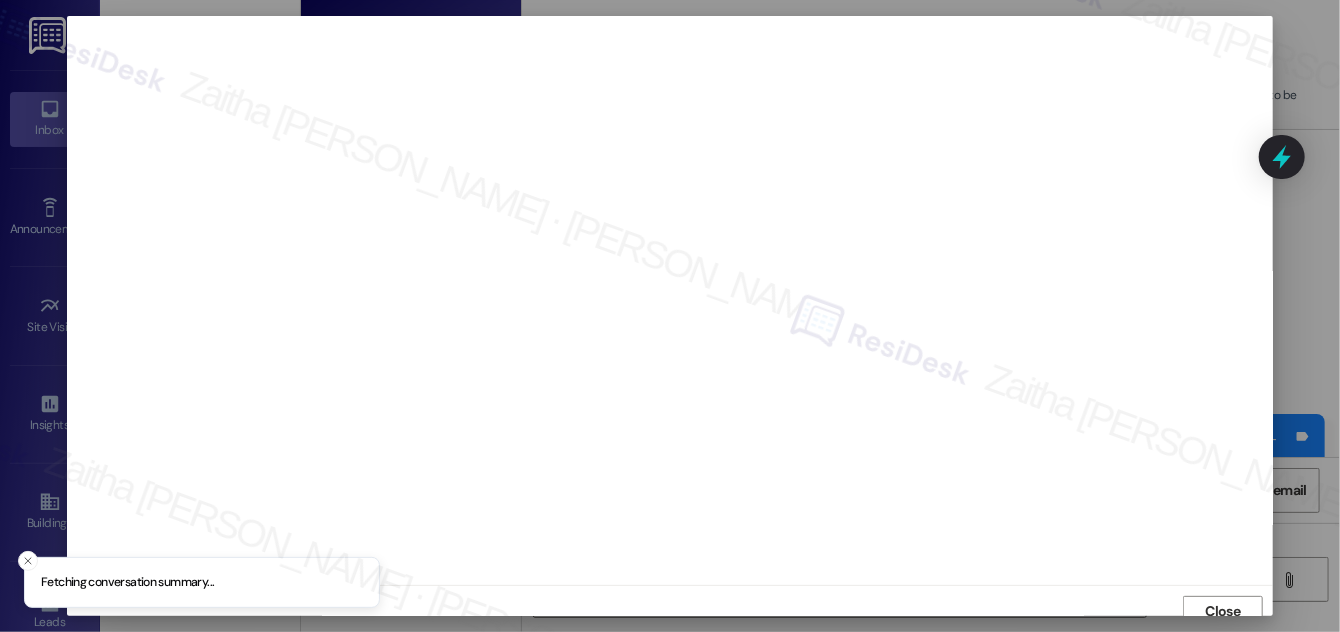 scroll, scrollTop: 11, scrollLeft: 0, axis: vertical 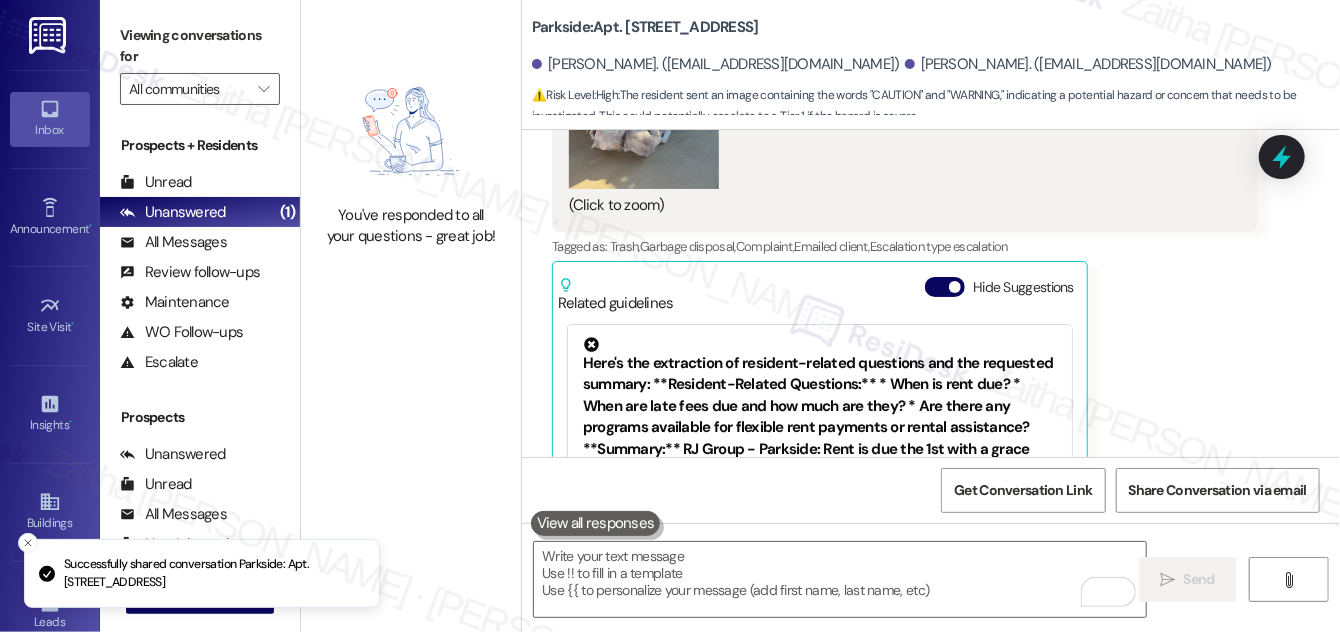 drag, startPoint x: 930, startPoint y: 160, endPoint x: 934, endPoint y: 170, distance: 10.770329 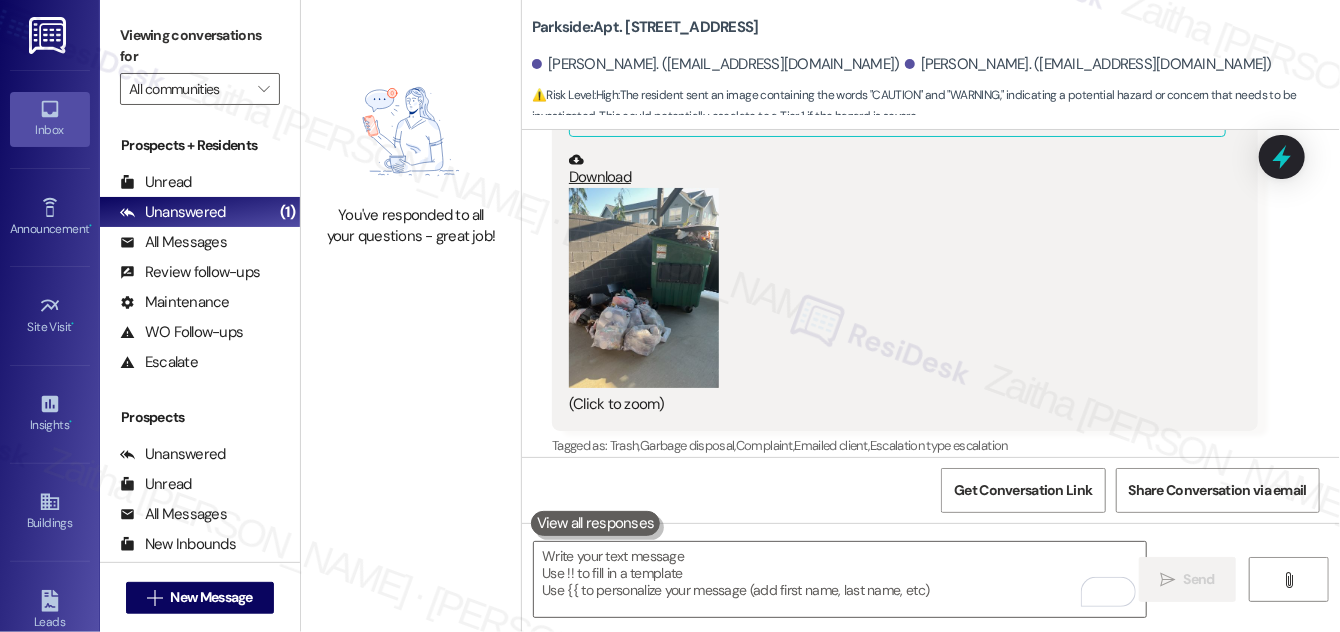 scroll, scrollTop: 11430, scrollLeft: 0, axis: vertical 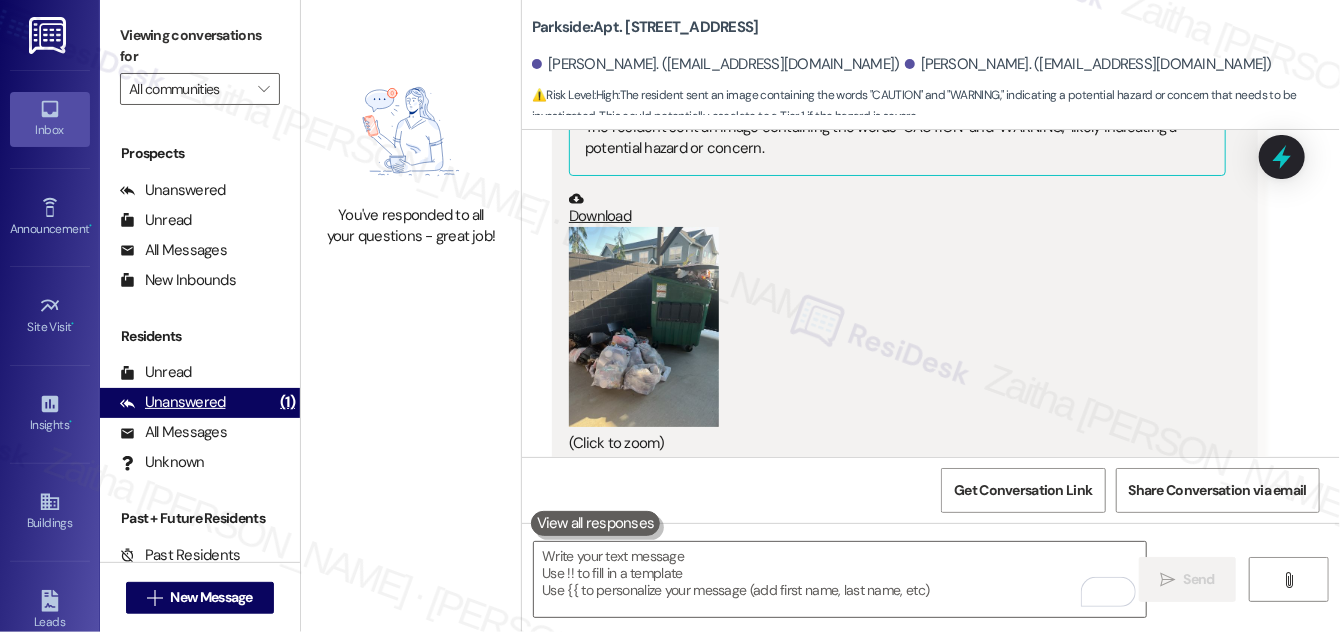 click on "Unanswered" at bounding box center [173, 402] 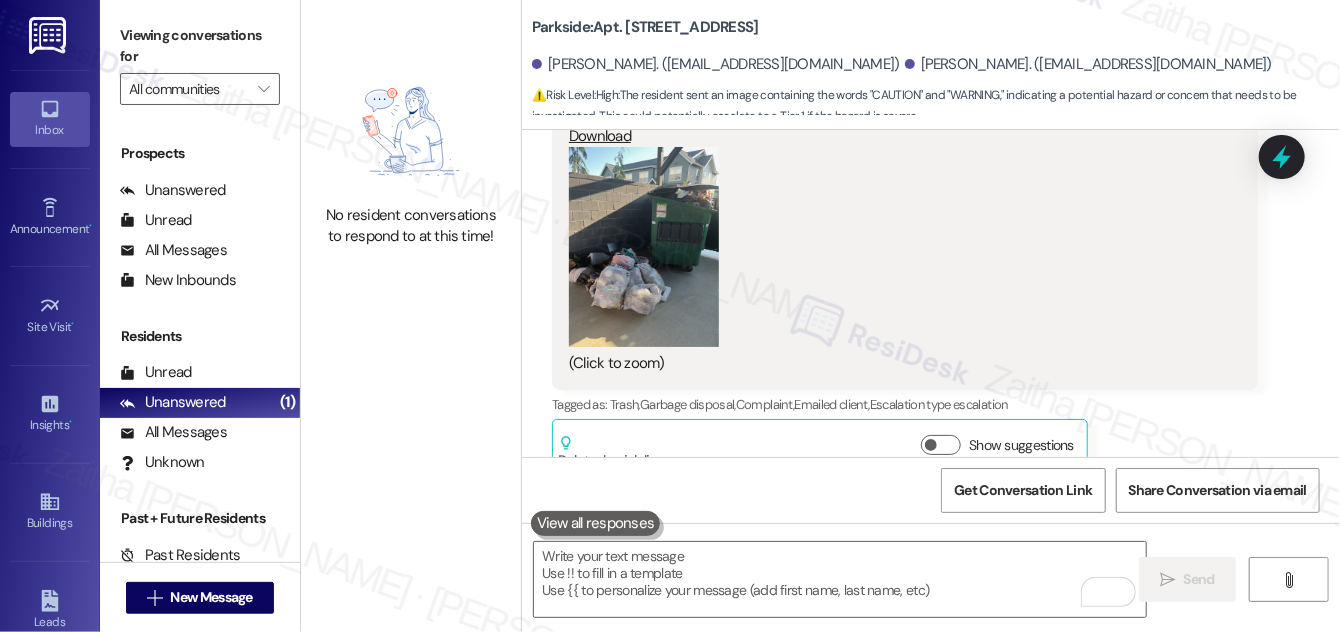 scroll, scrollTop: 11521, scrollLeft: 0, axis: vertical 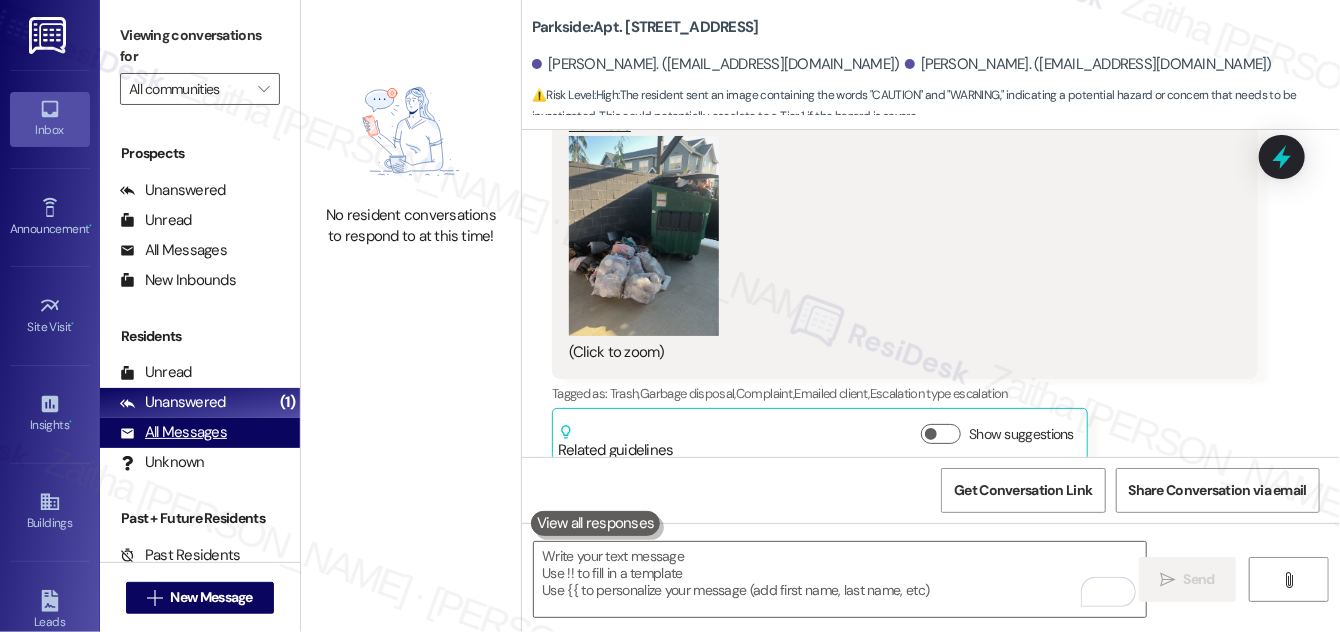 click on "All Messages" at bounding box center (173, 432) 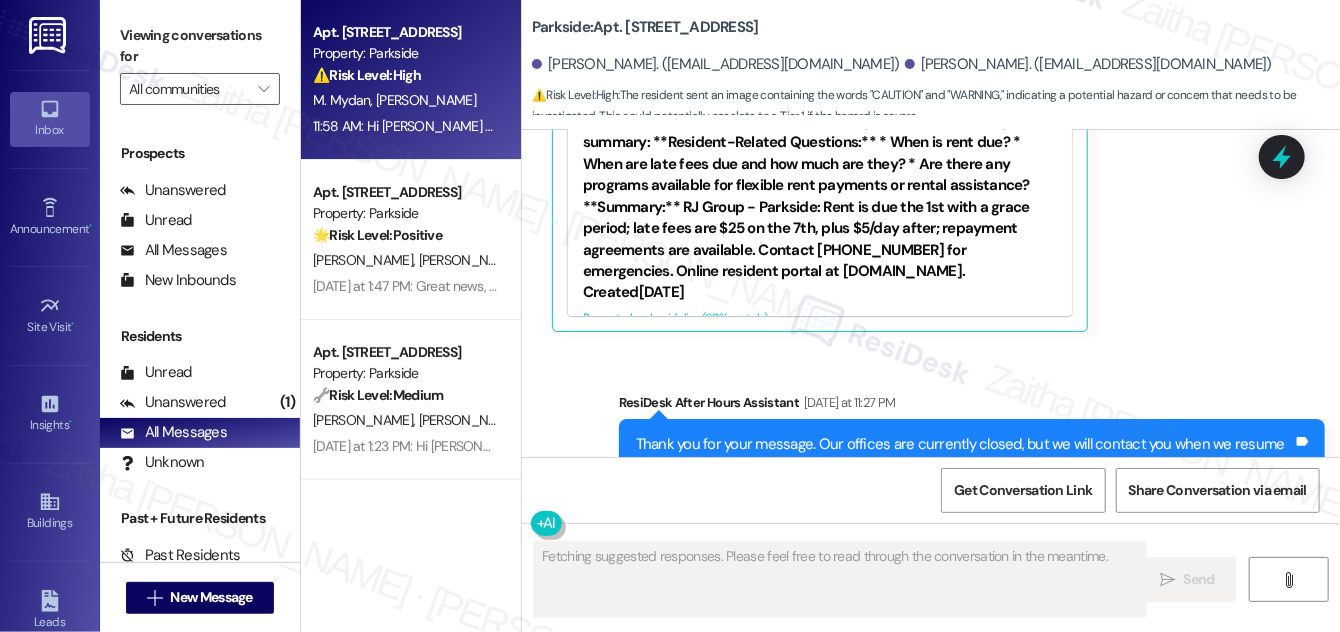scroll, scrollTop: 11668, scrollLeft: 0, axis: vertical 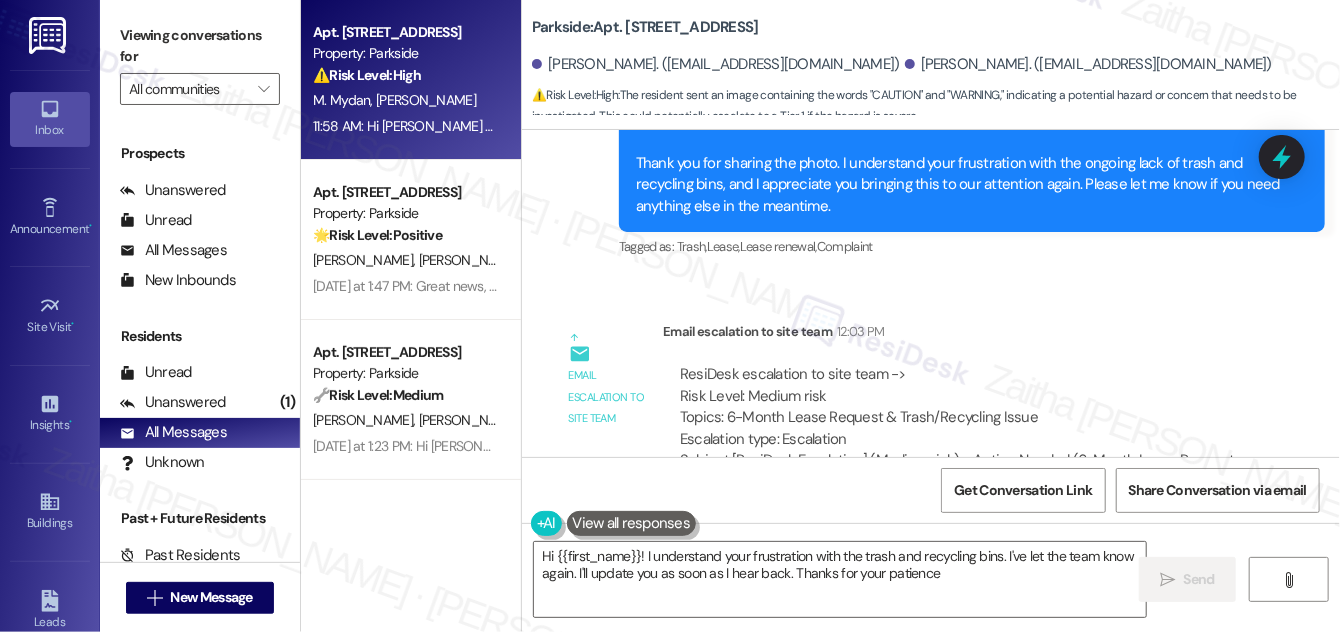 type on "Hi {{first_name}}! I understand your frustration with the trash and recycling bins. I've let the team know again. I'll update you as soon as I hear back. Thanks for your patience!" 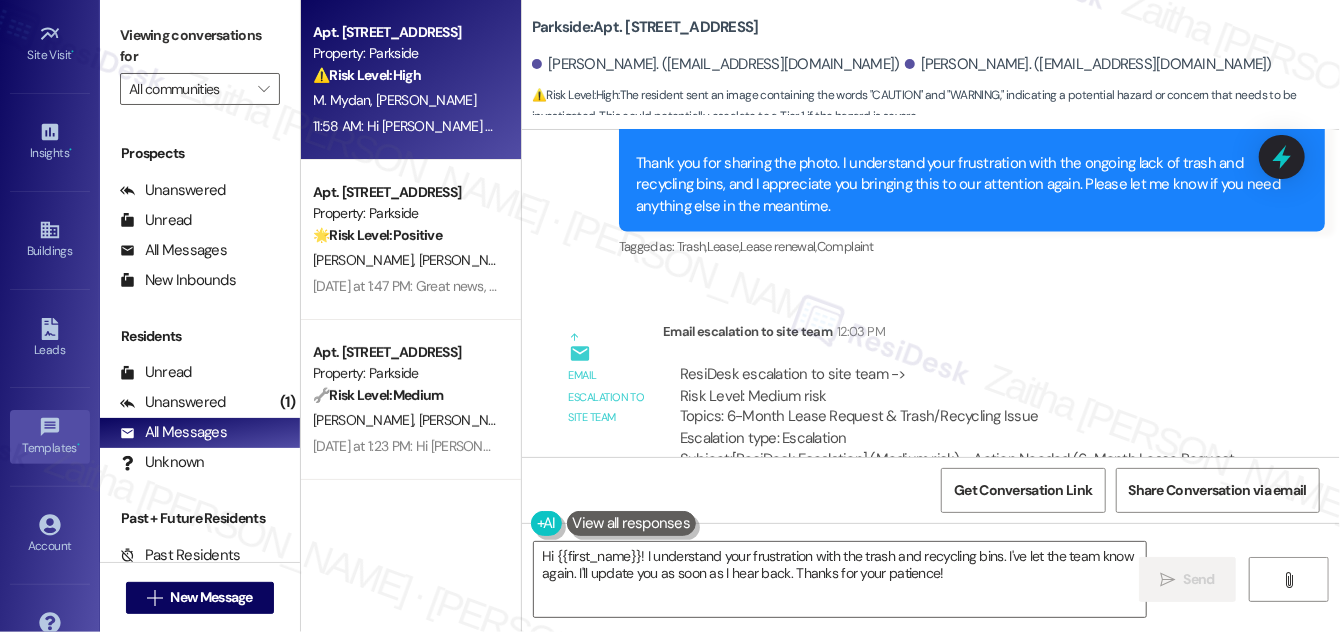 scroll, scrollTop: 314, scrollLeft: 0, axis: vertical 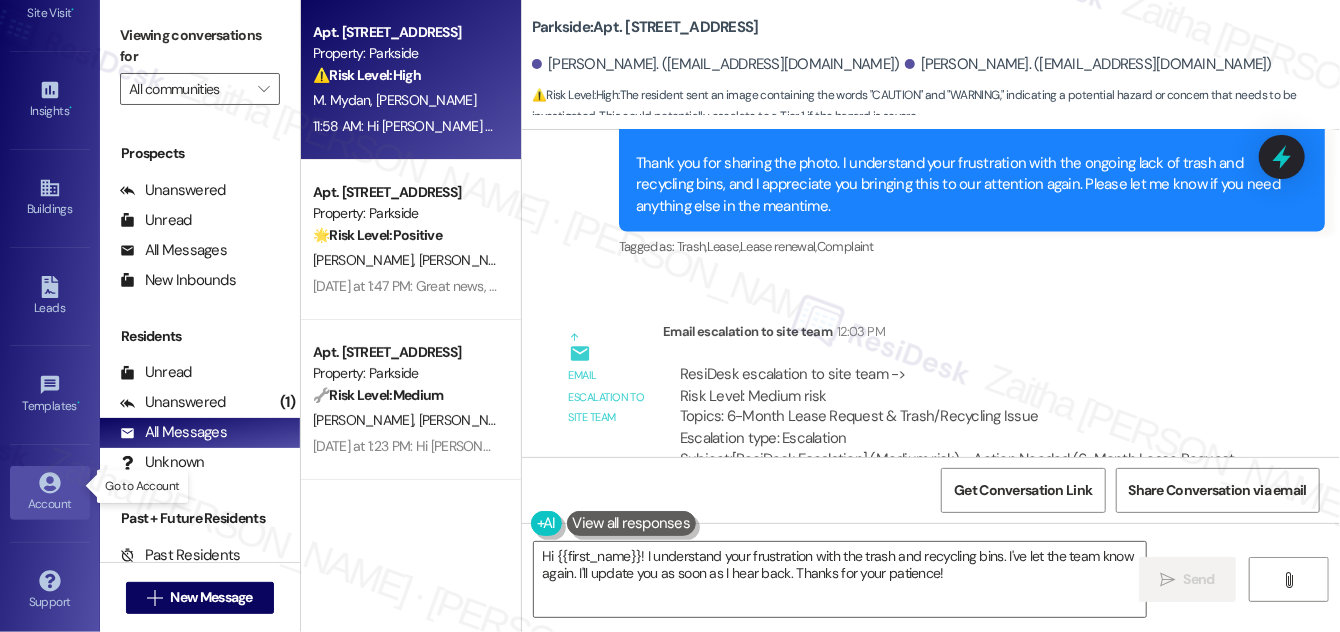 click 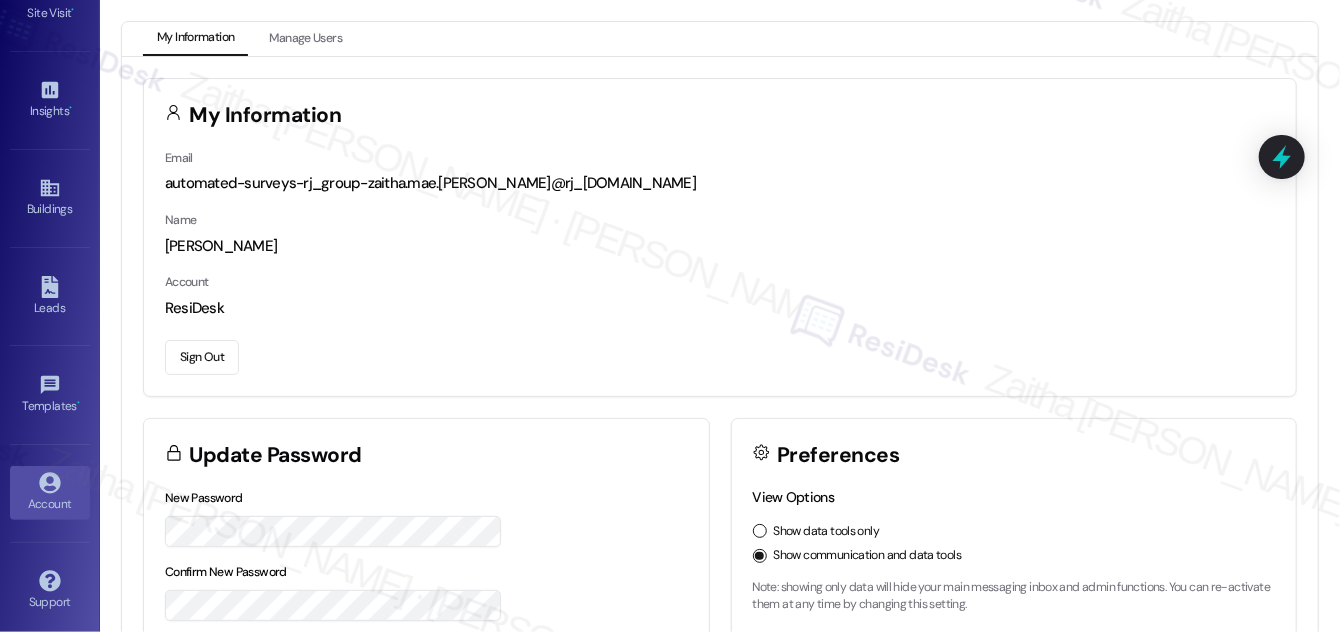 click on "Sign Out" at bounding box center [202, 357] 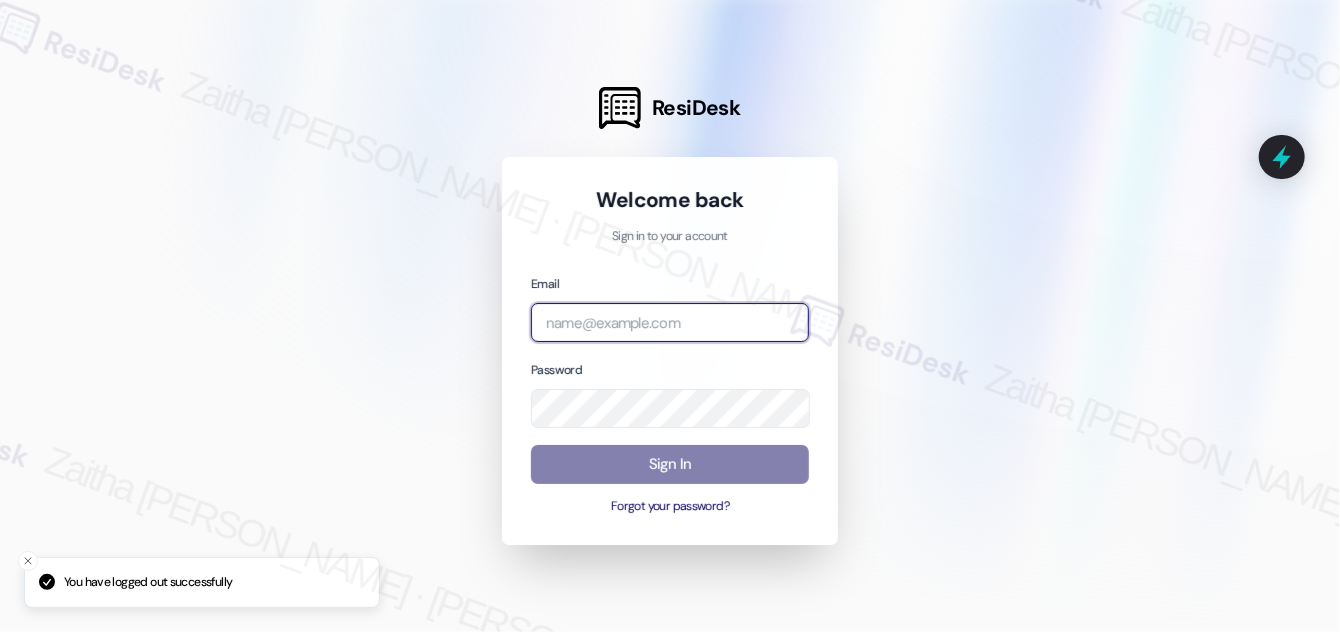 click at bounding box center (670, 322) 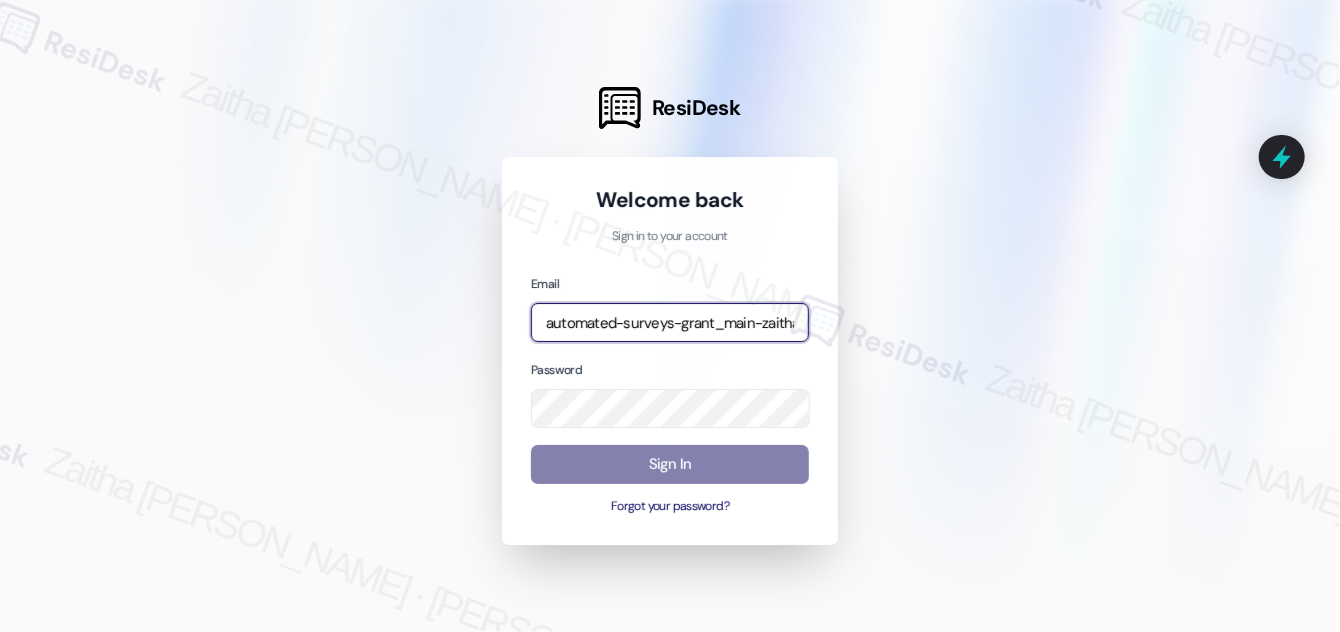 type on "automated-surveys-grant_main-zaitha.mae.[PERSON_NAME]@grant_[DOMAIN_NAME]" 